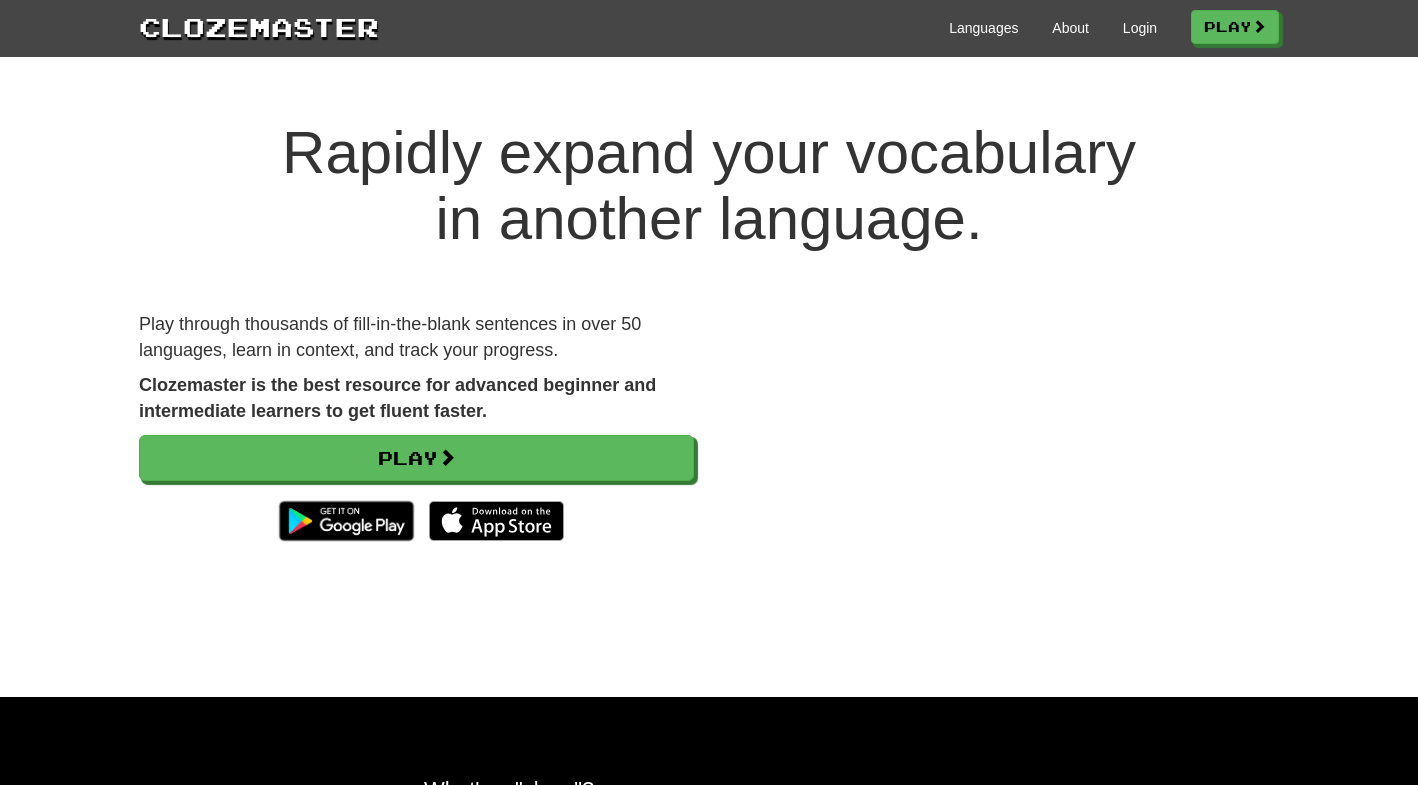 scroll, scrollTop: 0, scrollLeft: 0, axis: both 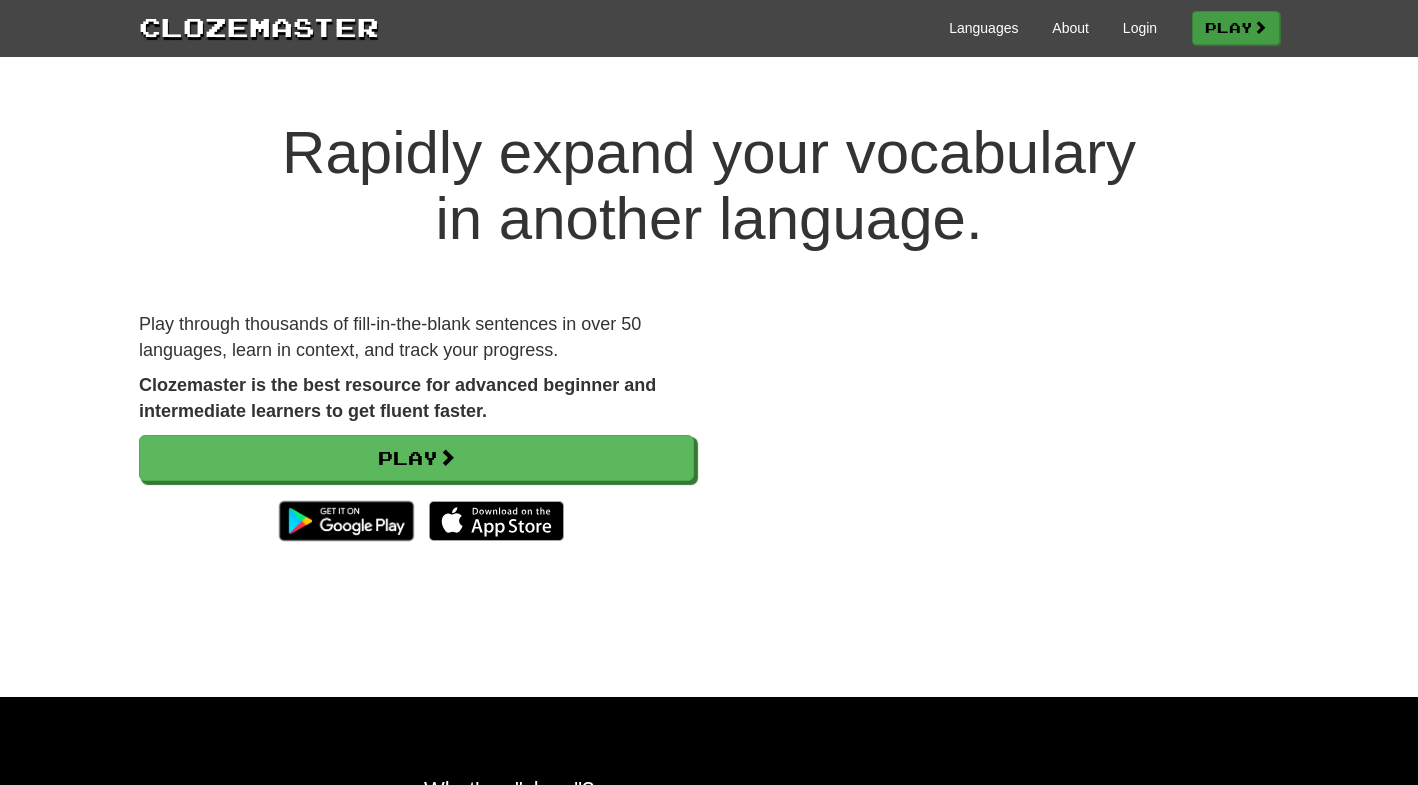 click on "Play" at bounding box center [1236, 28] 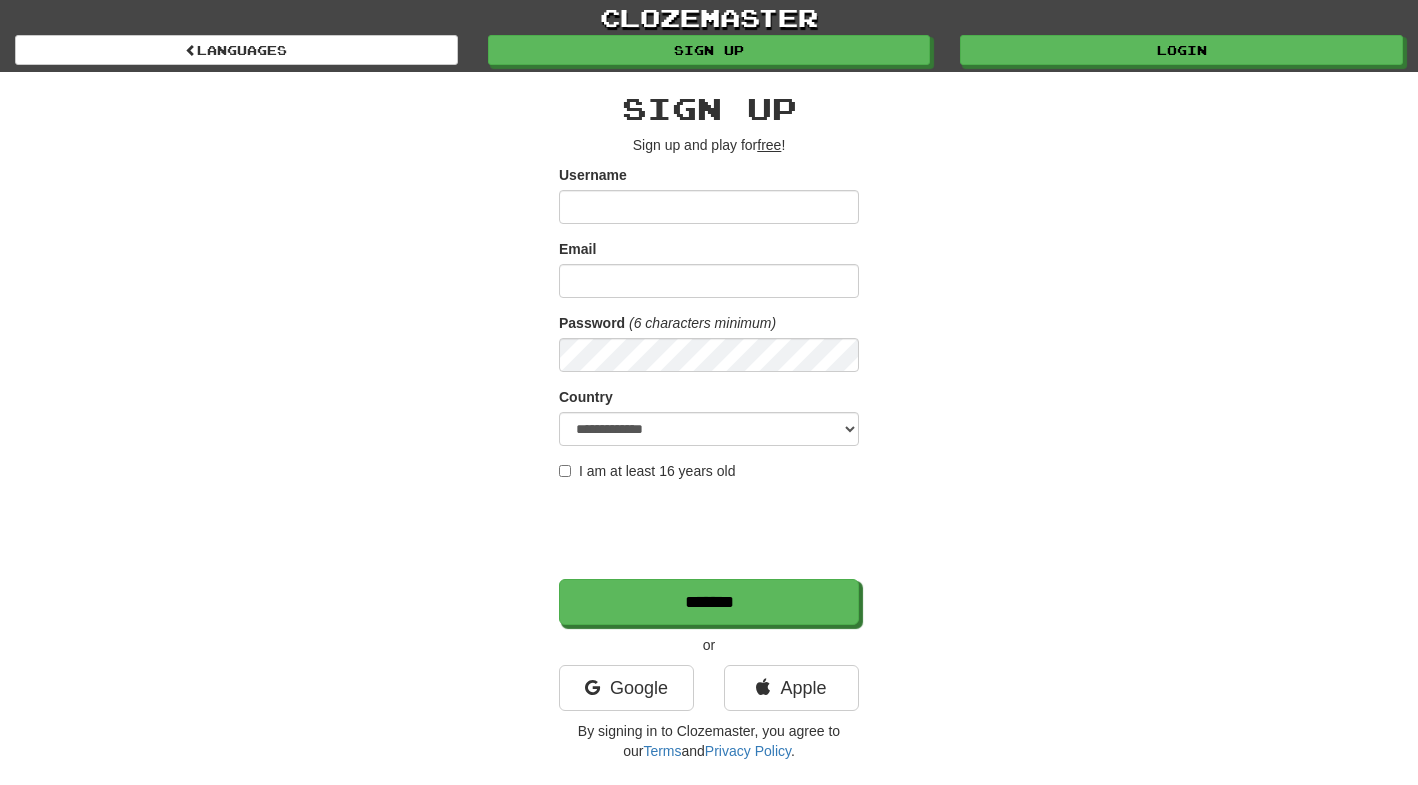 scroll, scrollTop: 0, scrollLeft: 0, axis: both 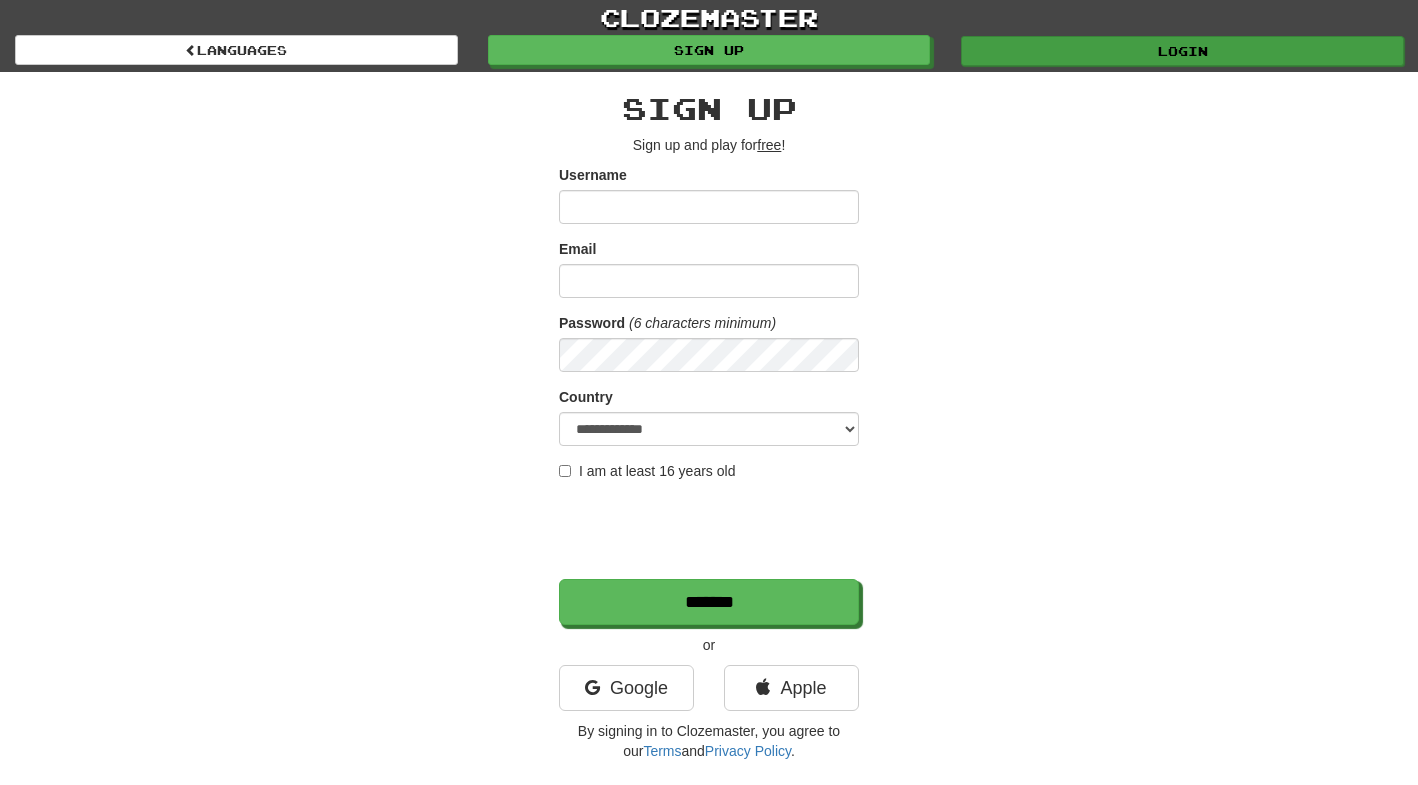 click on "Login" at bounding box center (1182, 51) 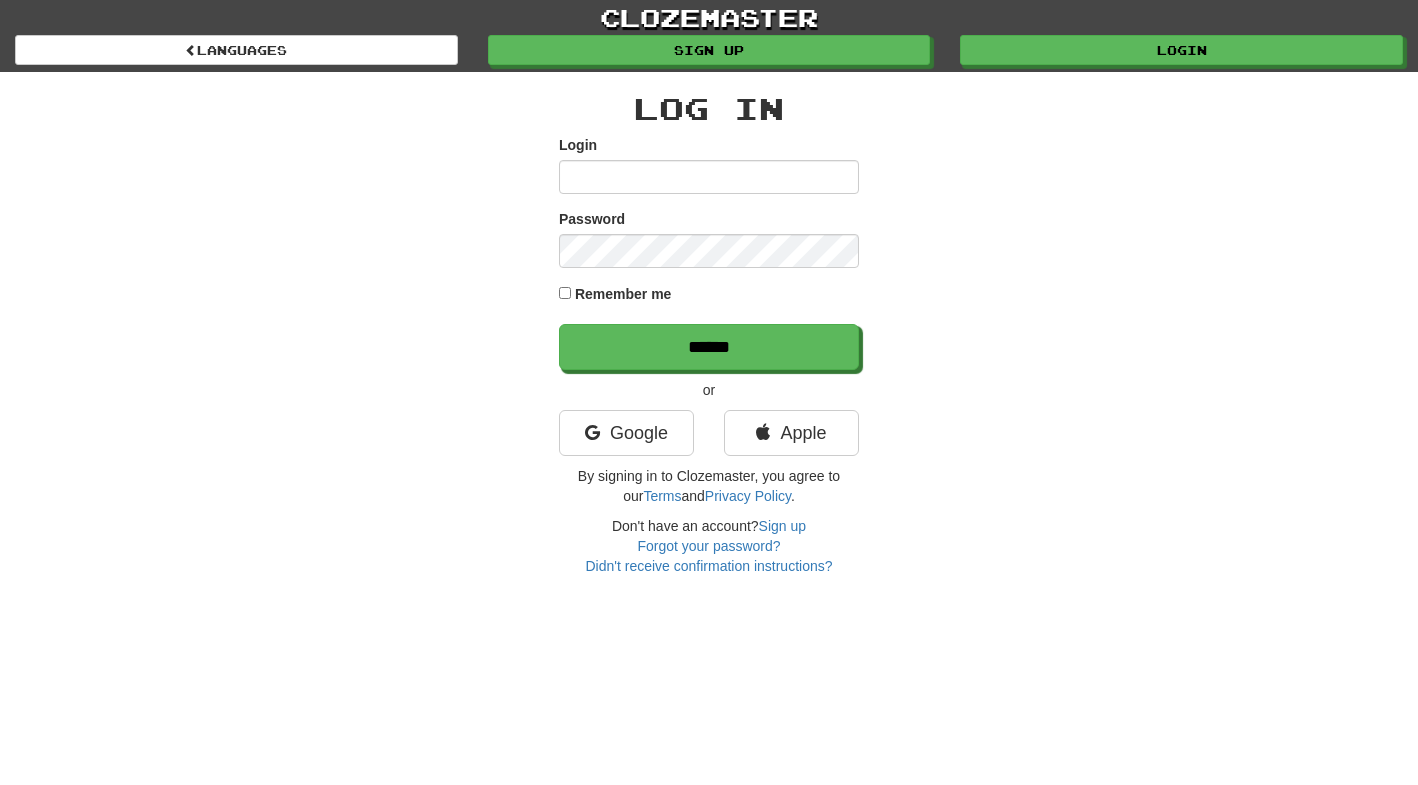 scroll, scrollTop: 0, scrollLeft: 0, axis: both 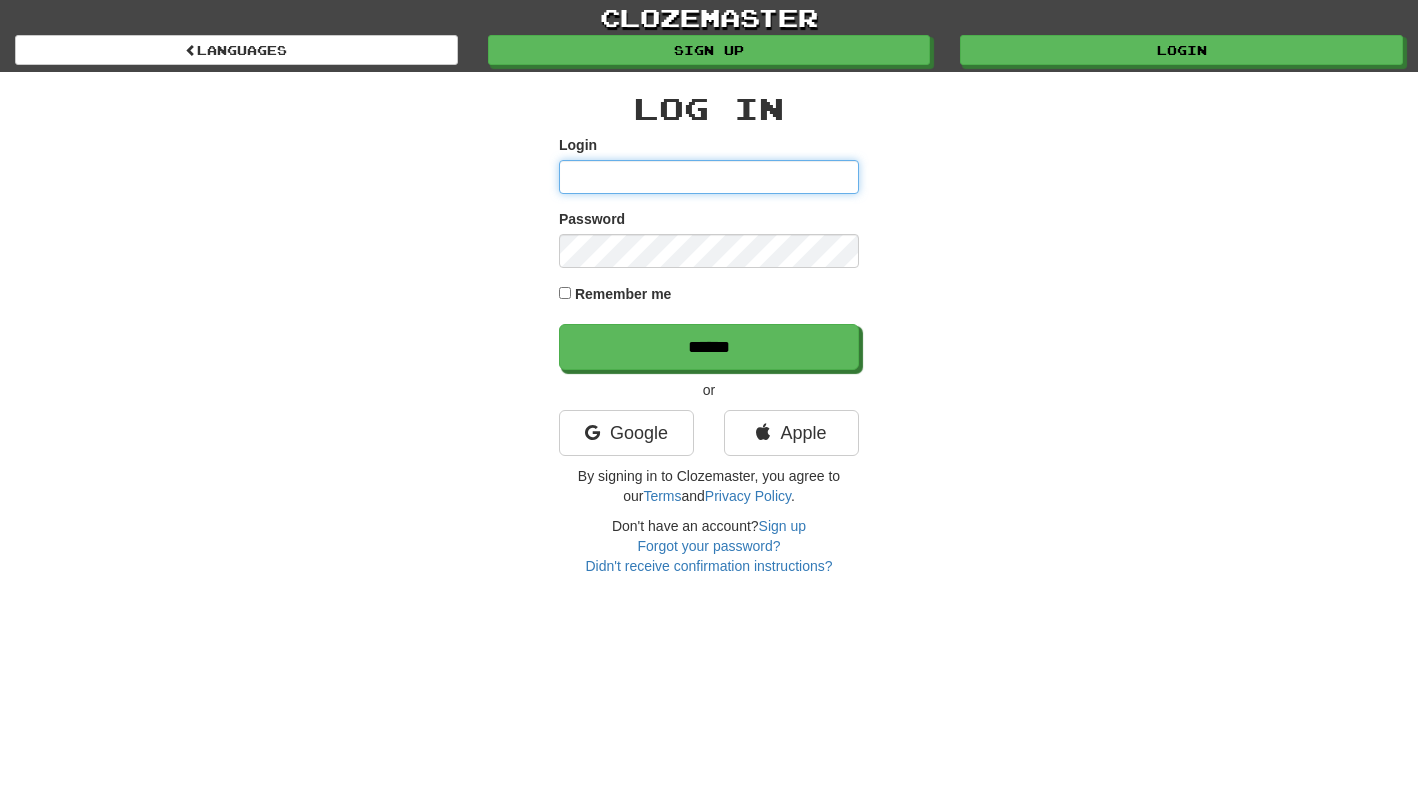 type on "**********" 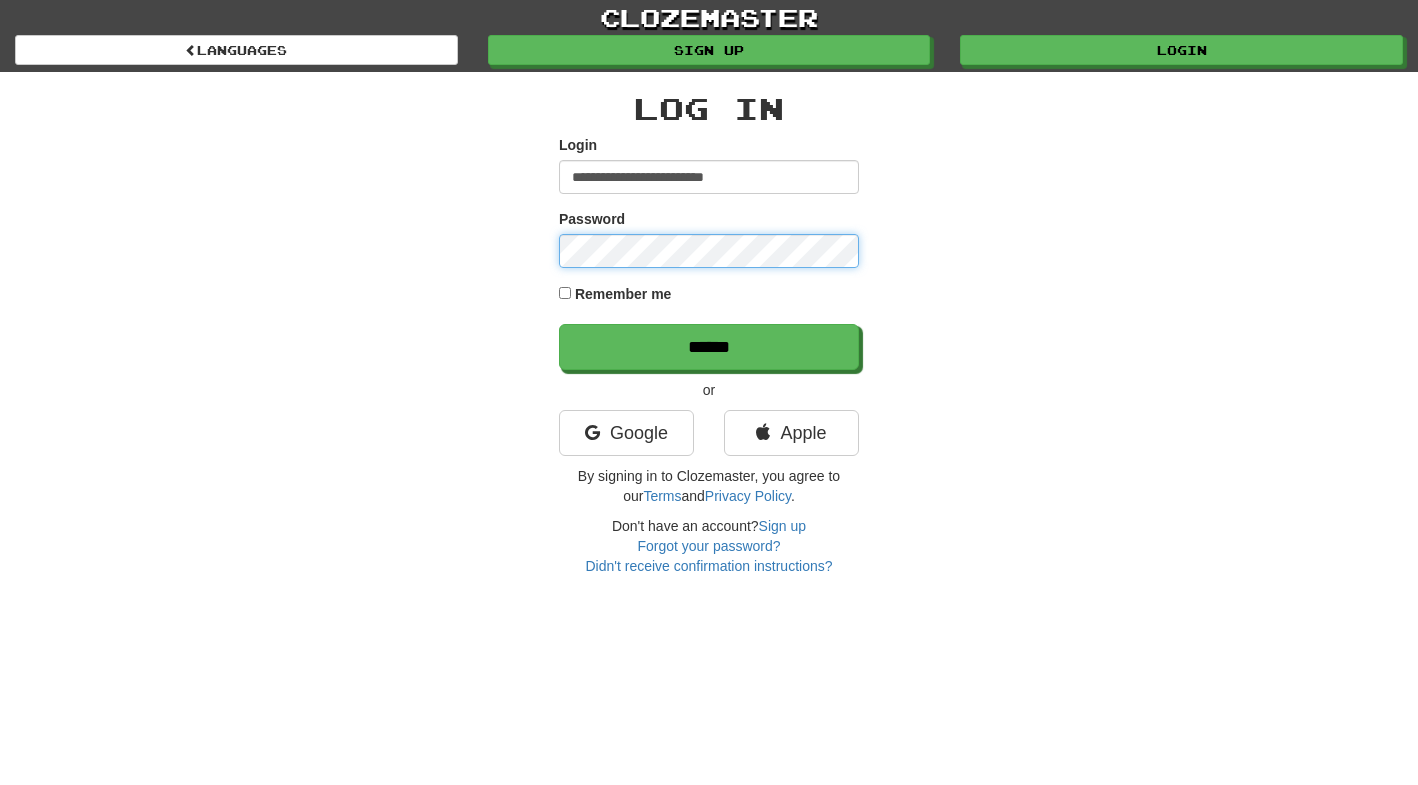 click on "******" at bounding box center (709, 347) 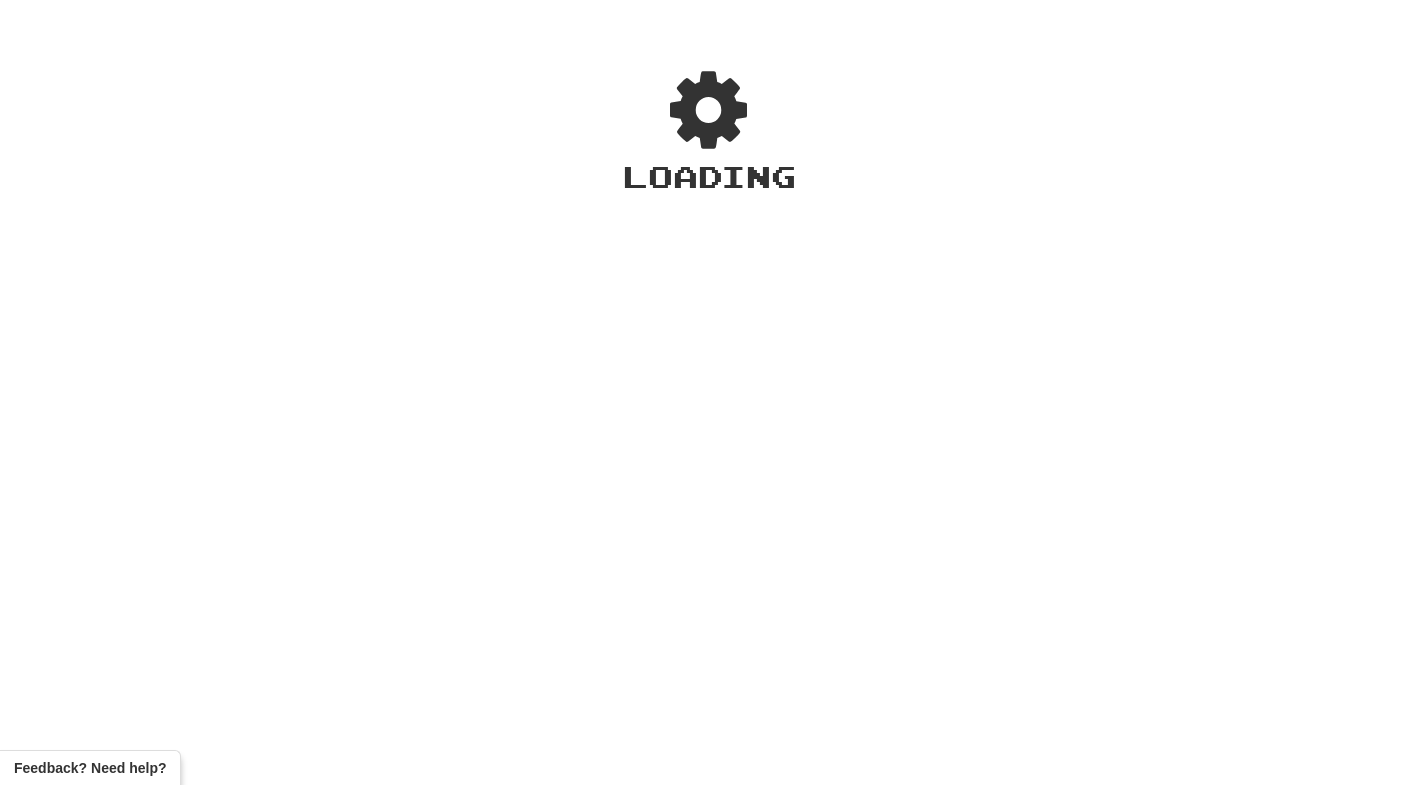scroll, scrollTop: 0, scrollLeft: 0, axis: both 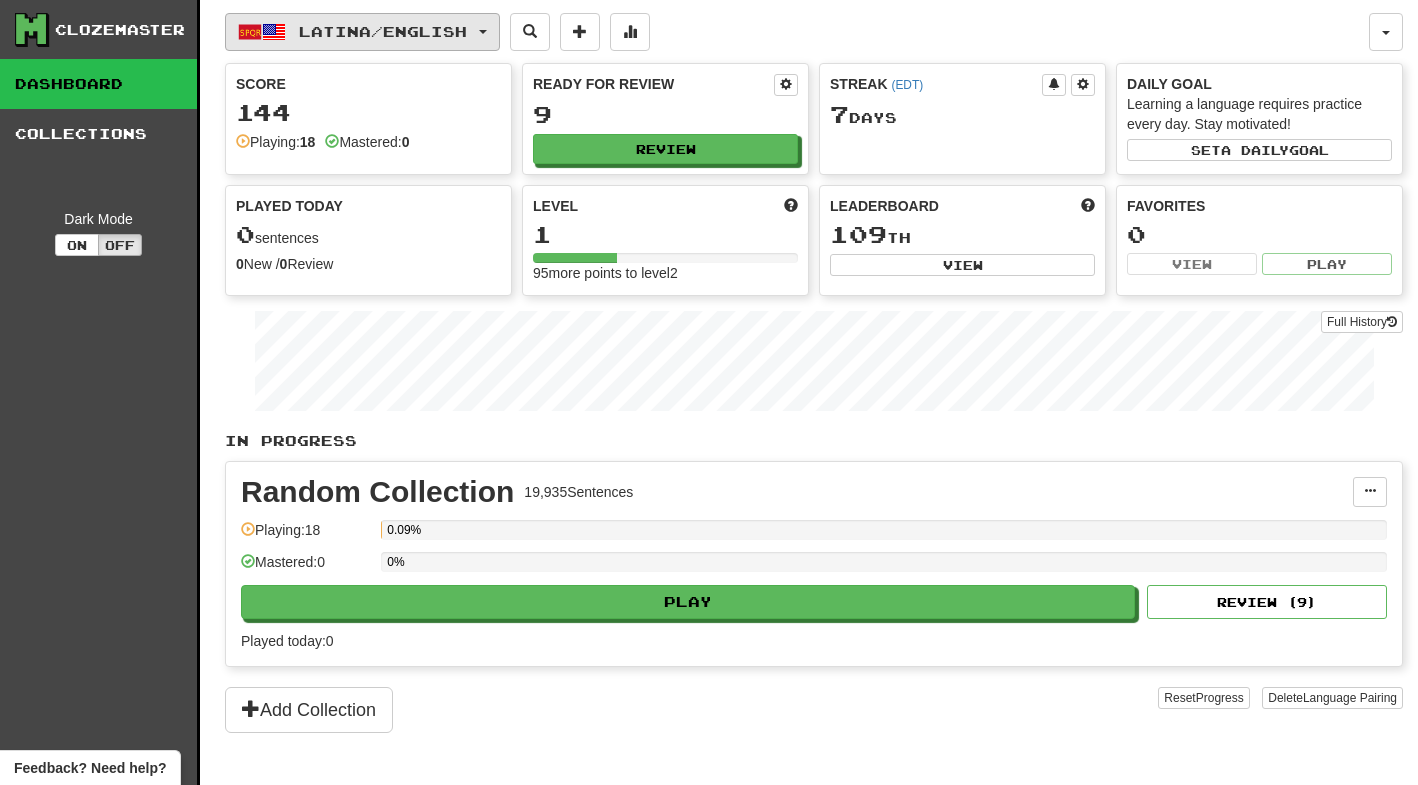 click on "Latina  /  English" at bounding box center [362, 32] 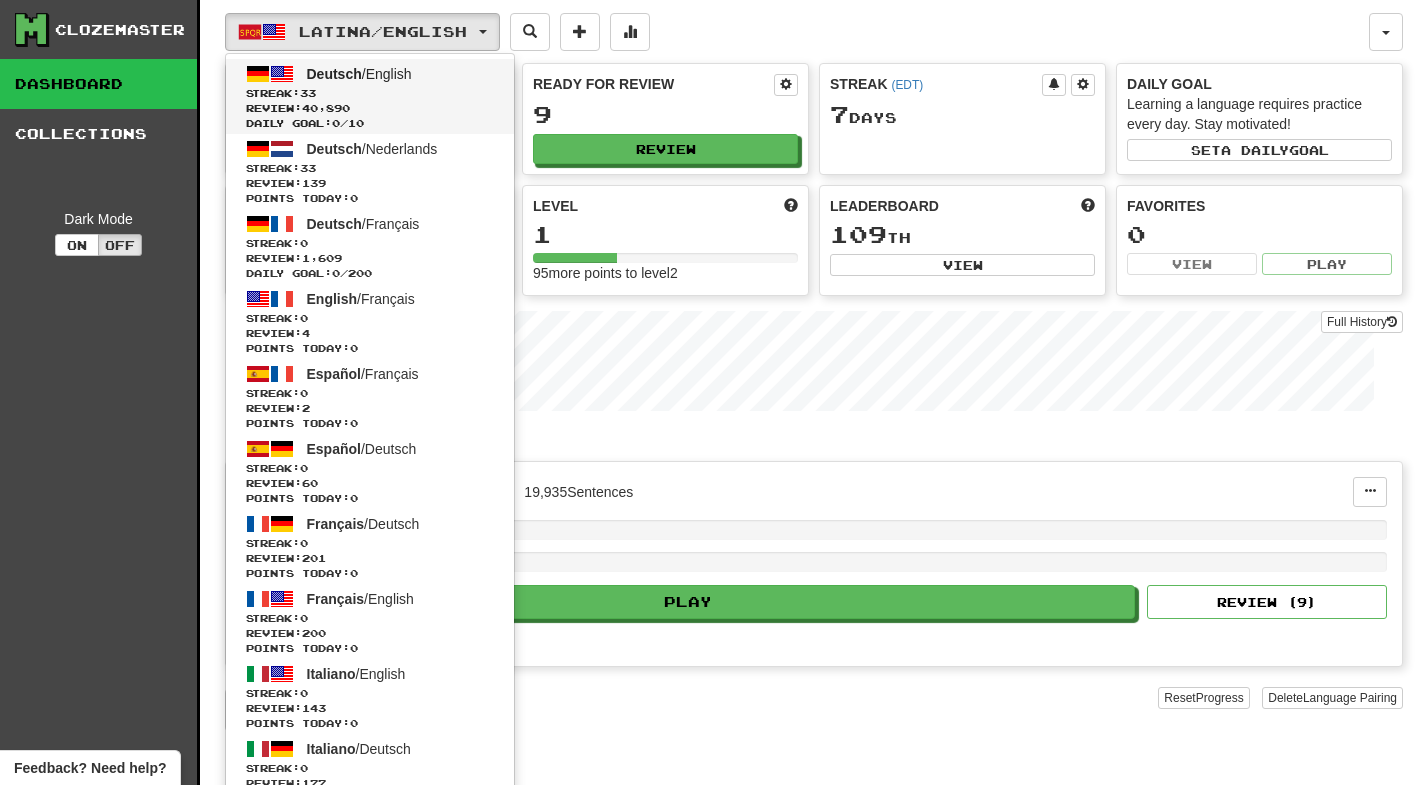 click on "Streak:  33" at bounding box center (370, 93) 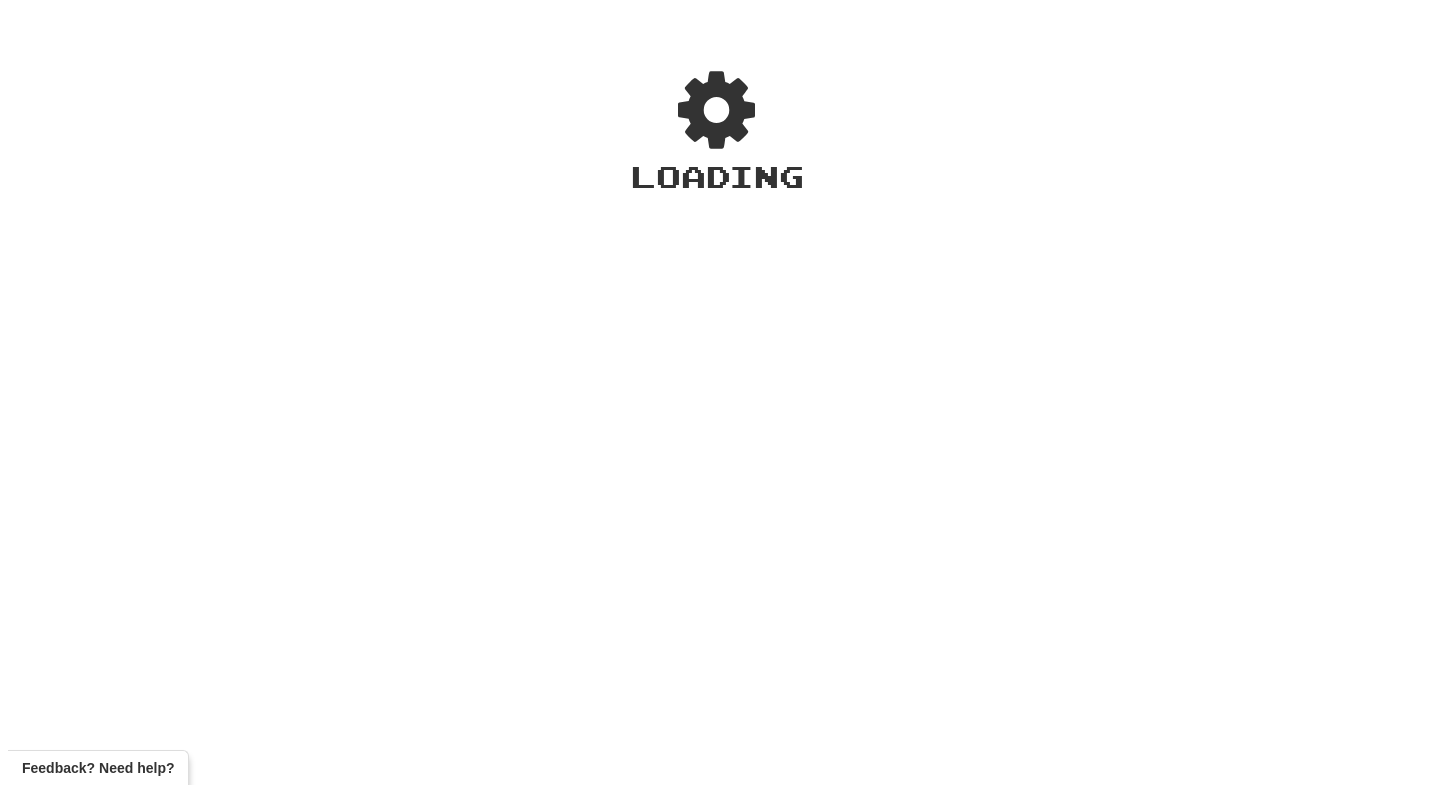 scroll, scrollTop: 0, scrollLeft: 0, axis: both 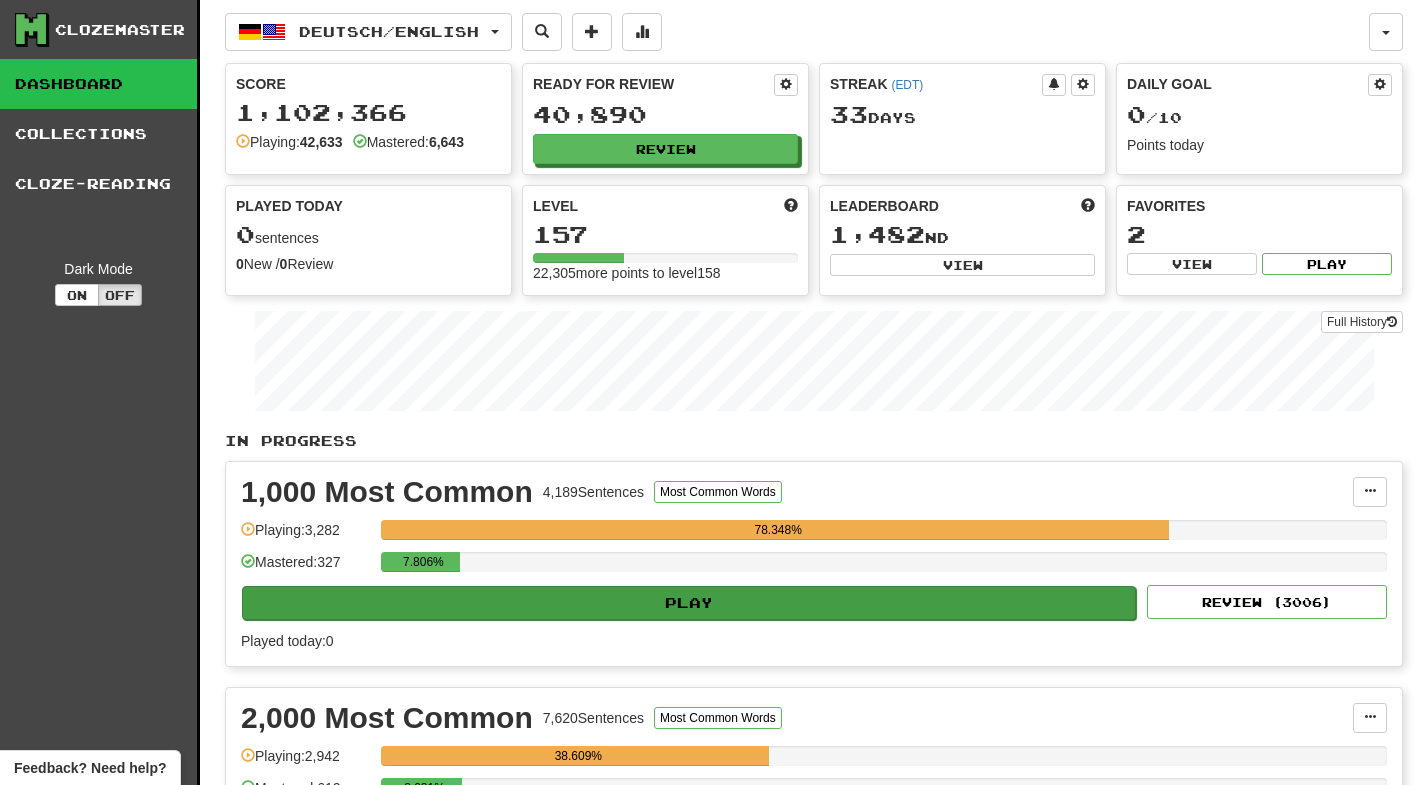 click on "Play" 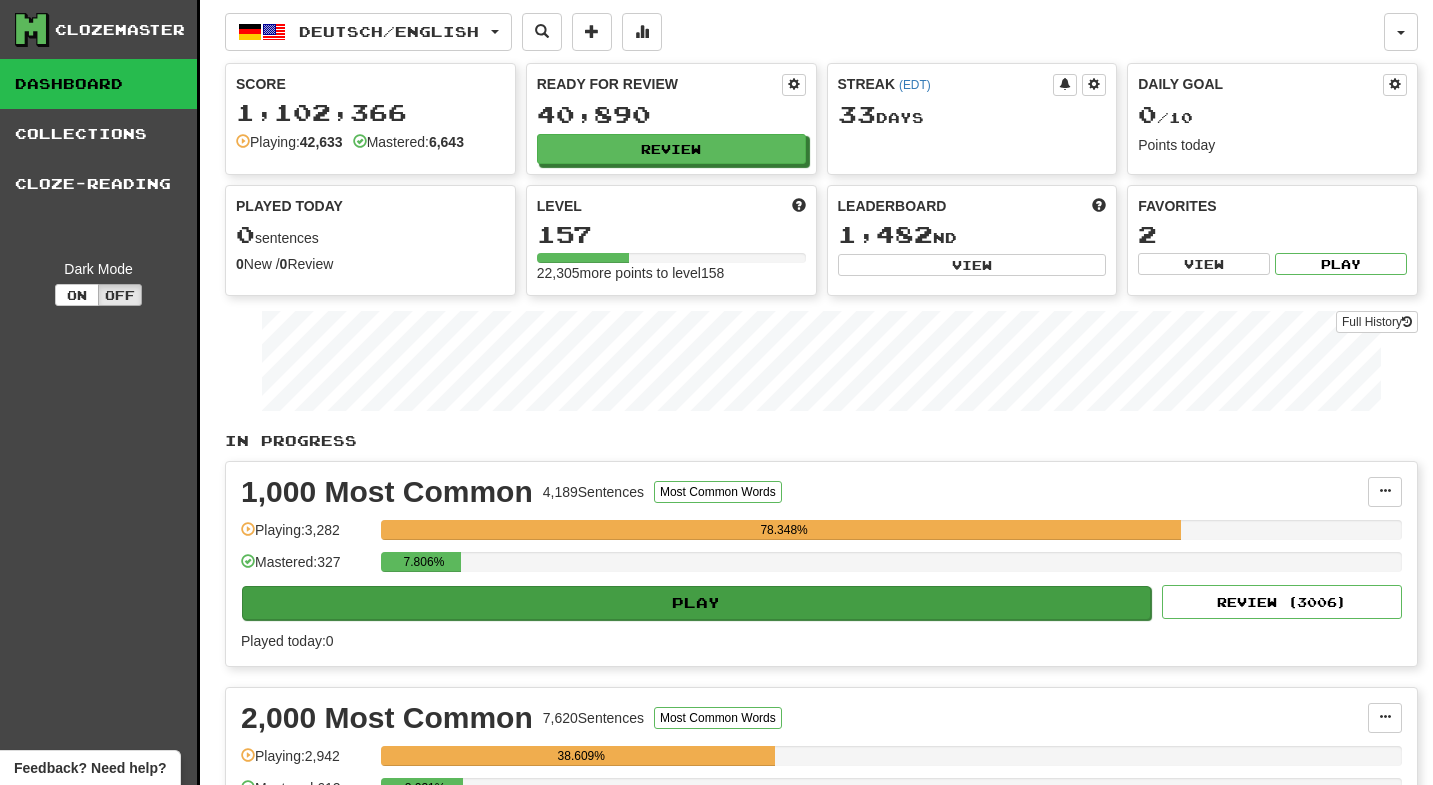 select on "**" 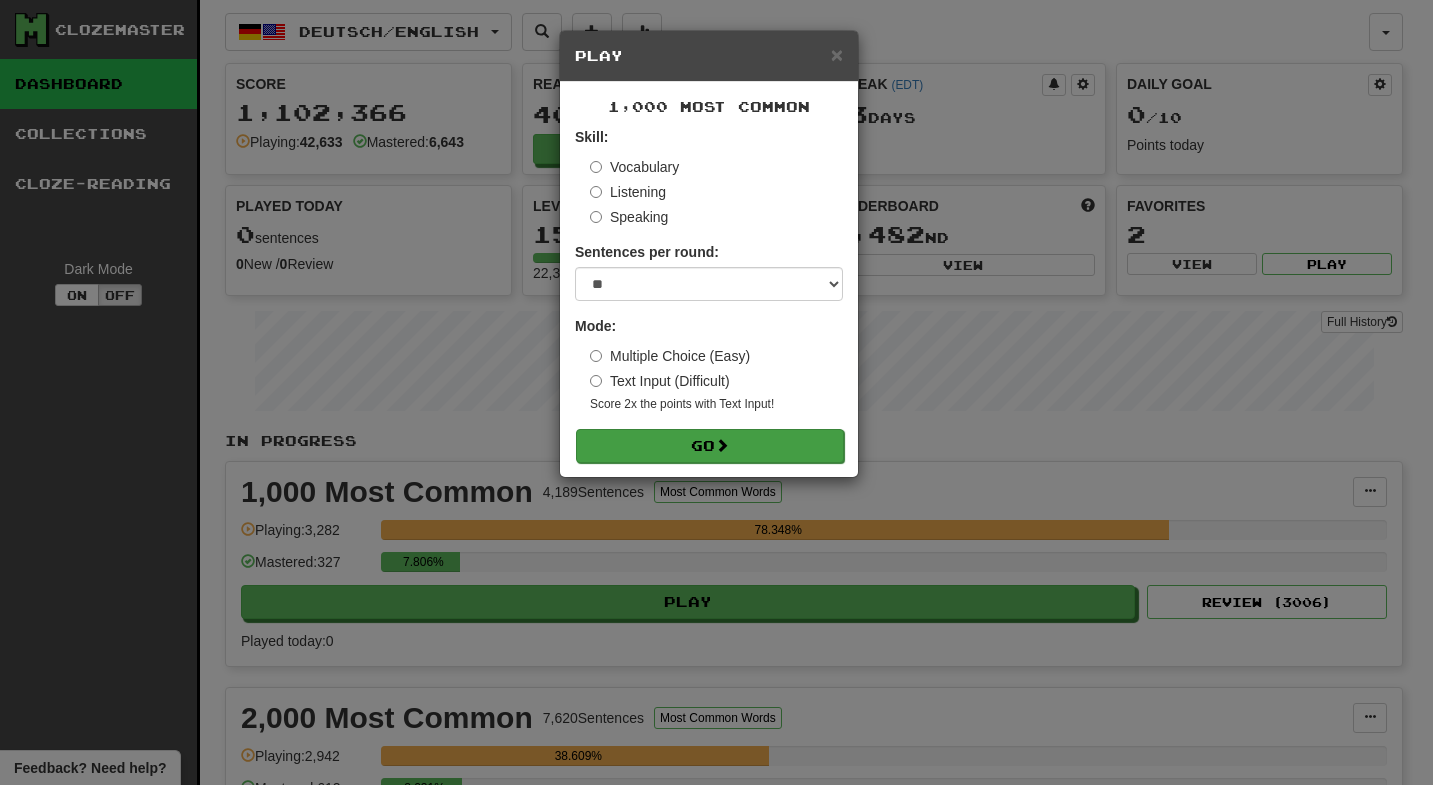 click on "Go" at bounding box center [710, 446] 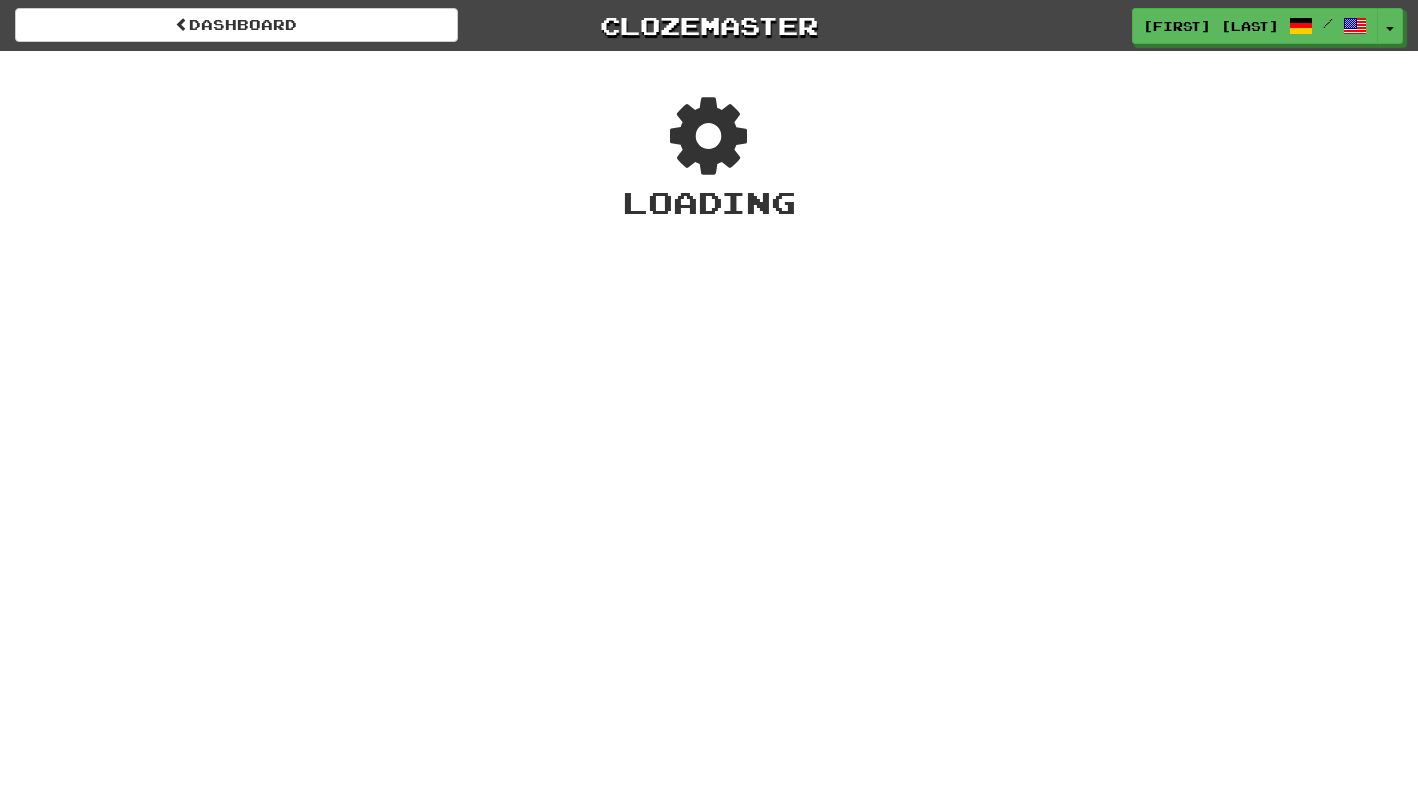 scroll, scrollTop: 0, scrollLeft: 0, axis: both 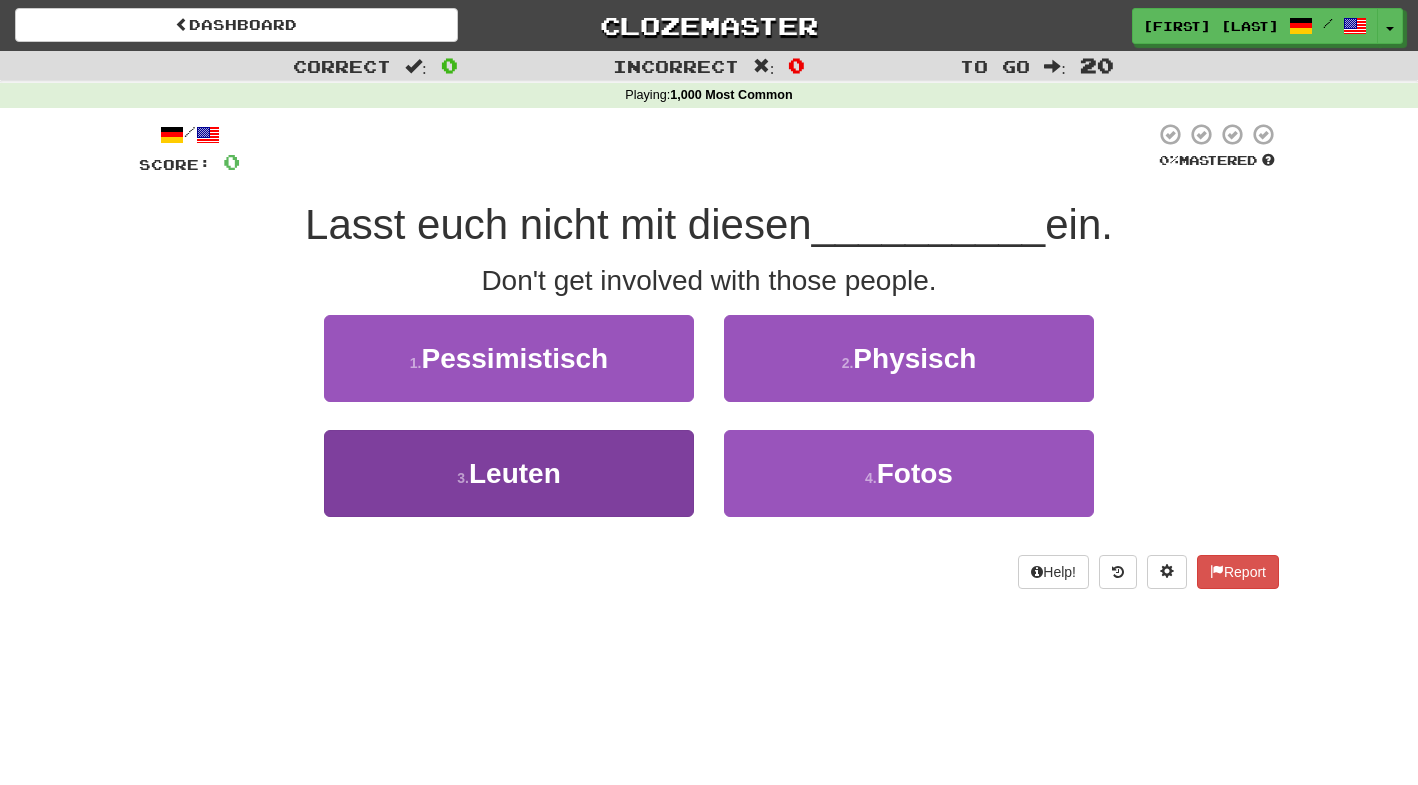 click on "3 .  Leuten" at bounding box center (509, 473) 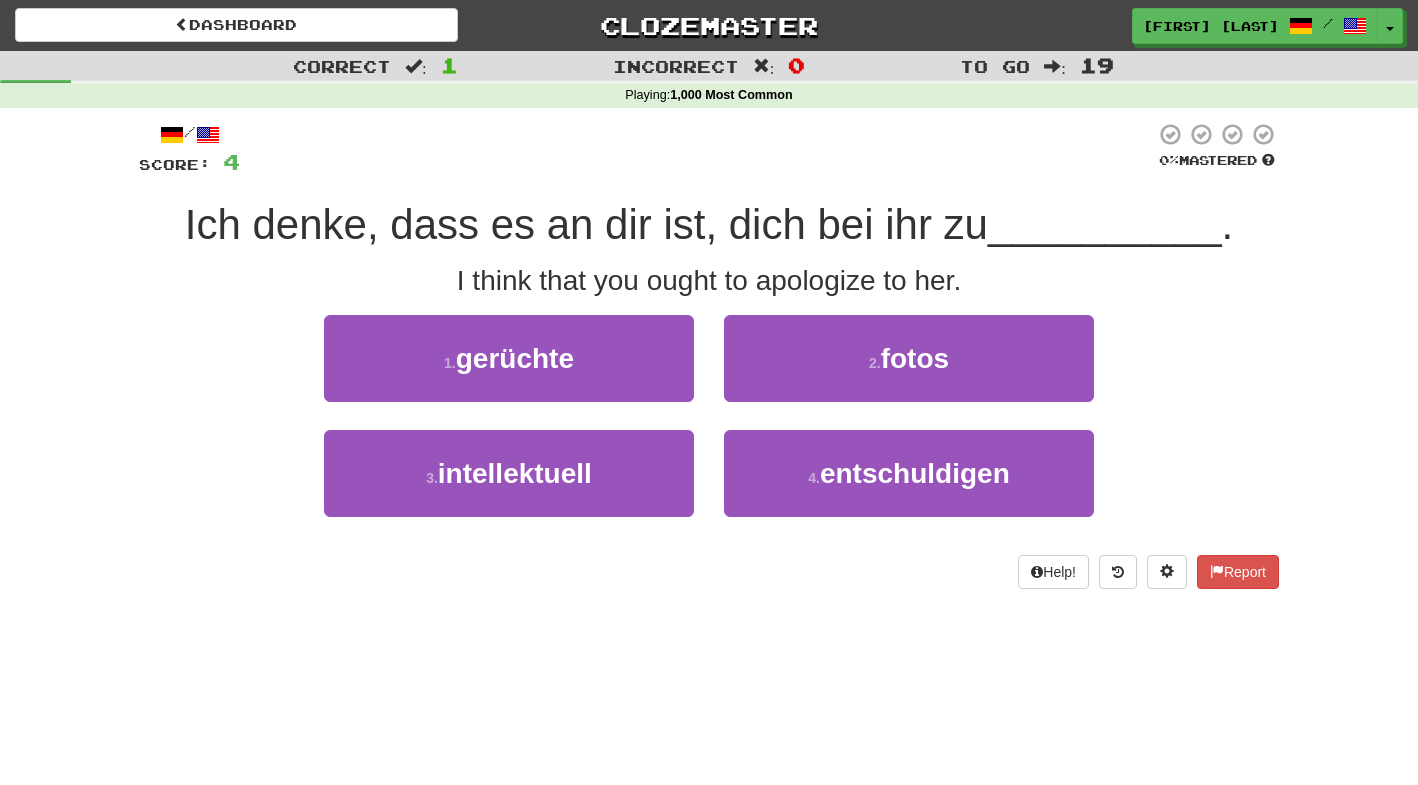 click on "2 .  fotos" at bounding box center (909, 372) 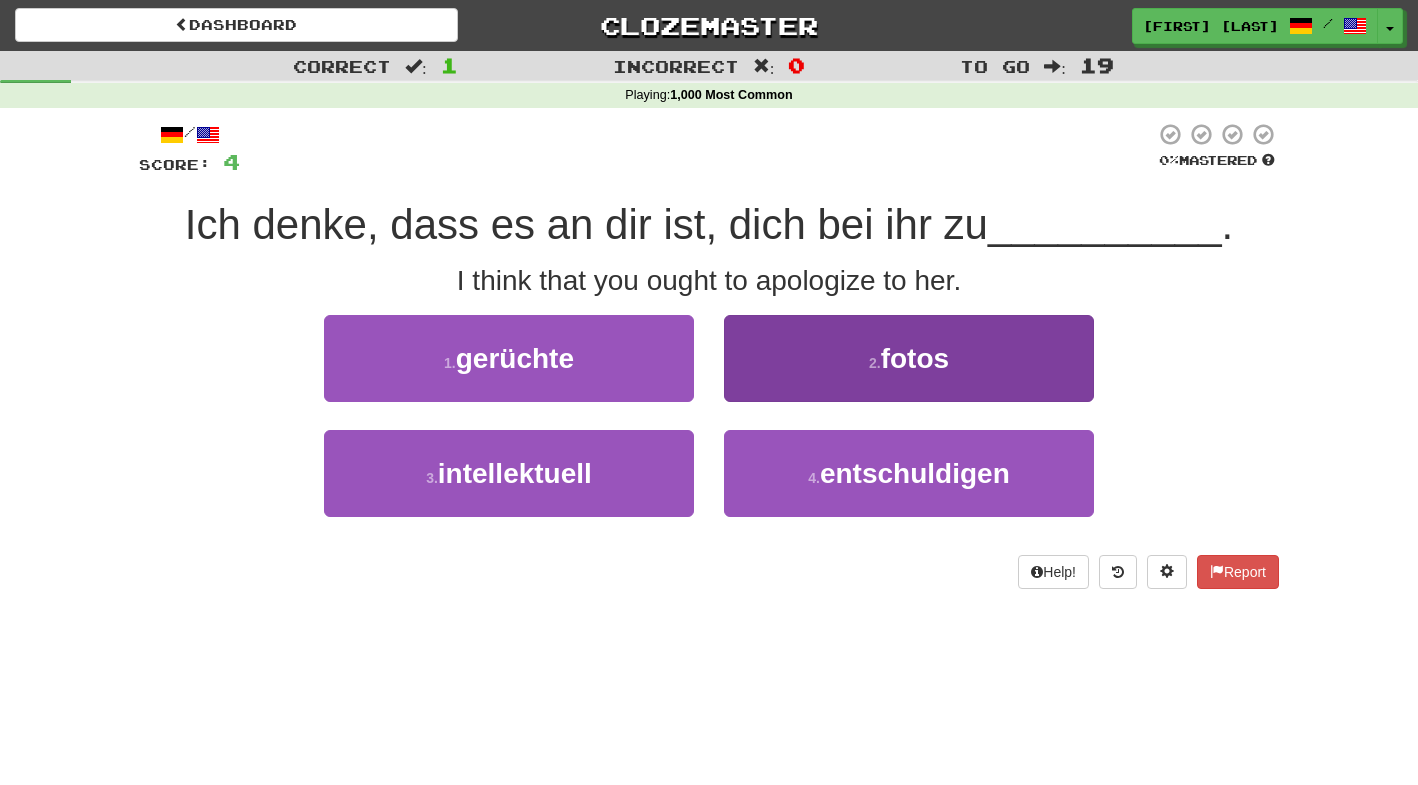 click on "4 .  entschuldigen" at bounding box center [909, 473] 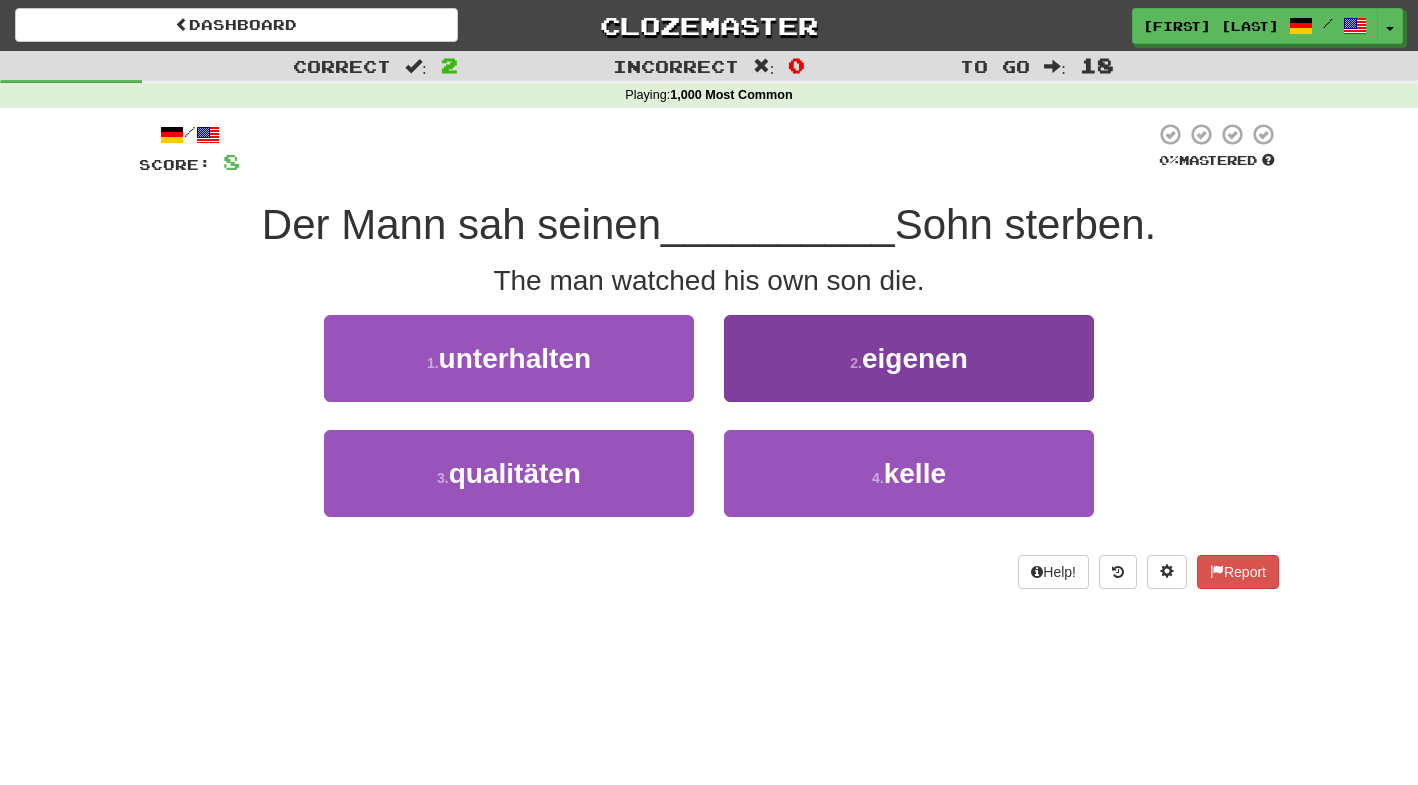 click on "2 .  eigenen" at bounding box center (909, 358) 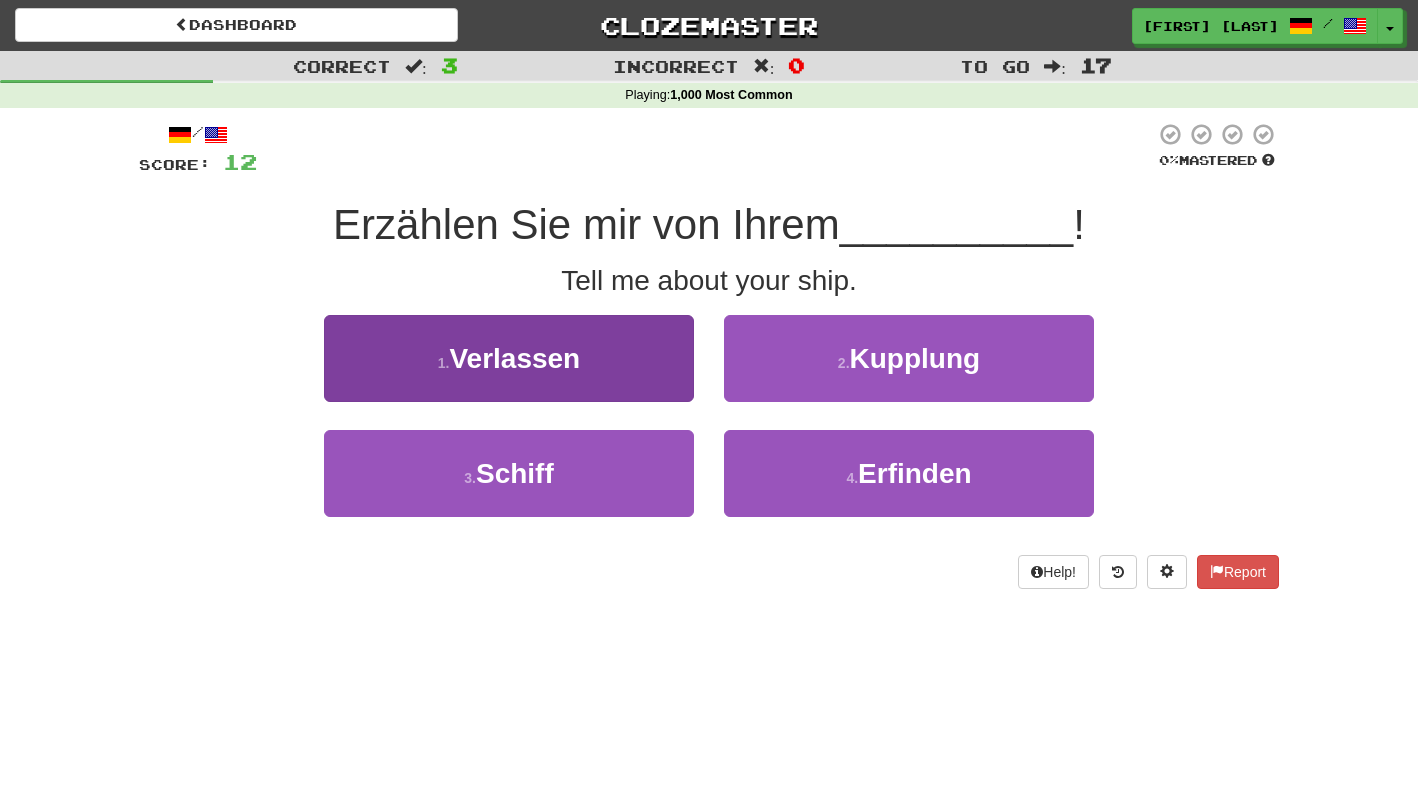 click on "3 .  Schiff" at bounding box center [509, 473] 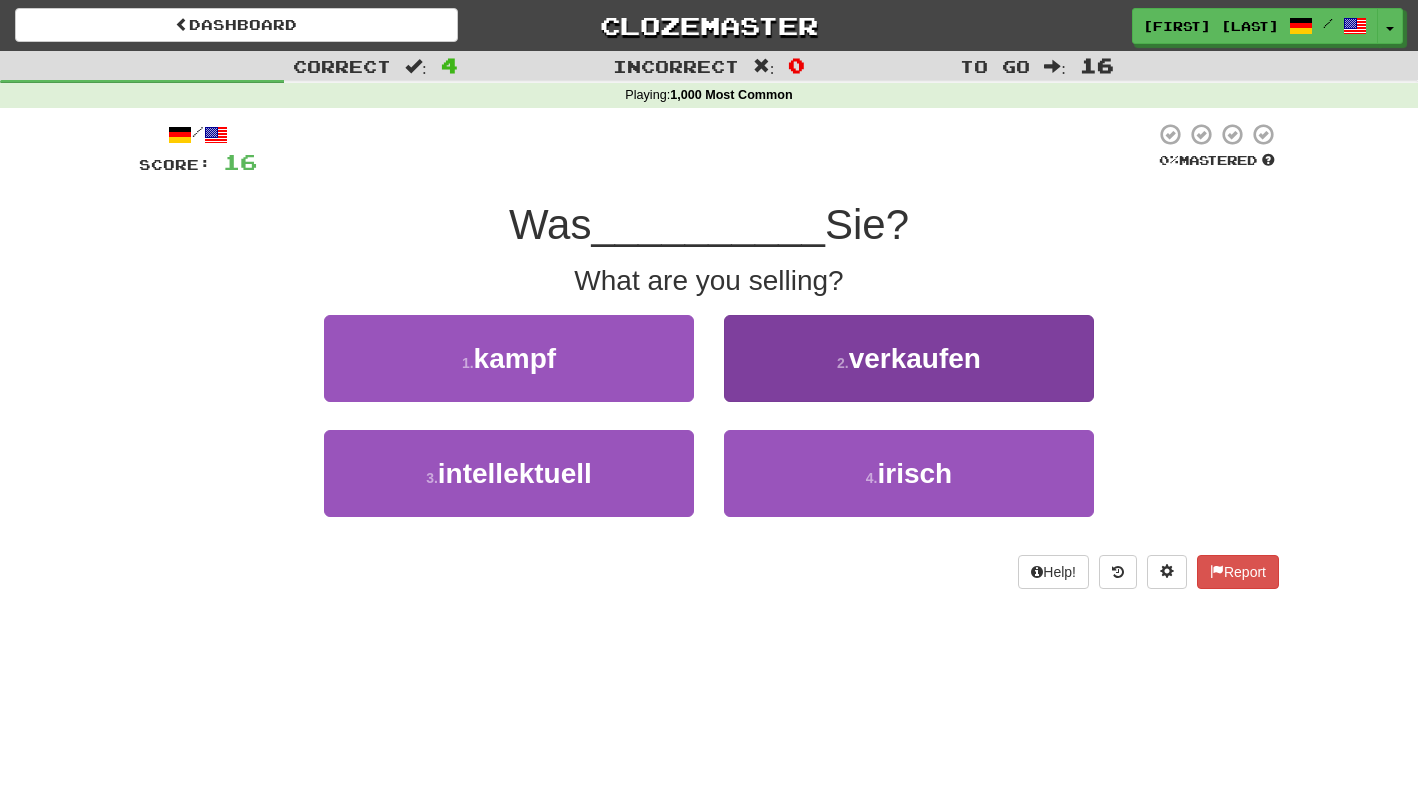 click on "2 .  verkaufen" at bounding box center (909, 358) 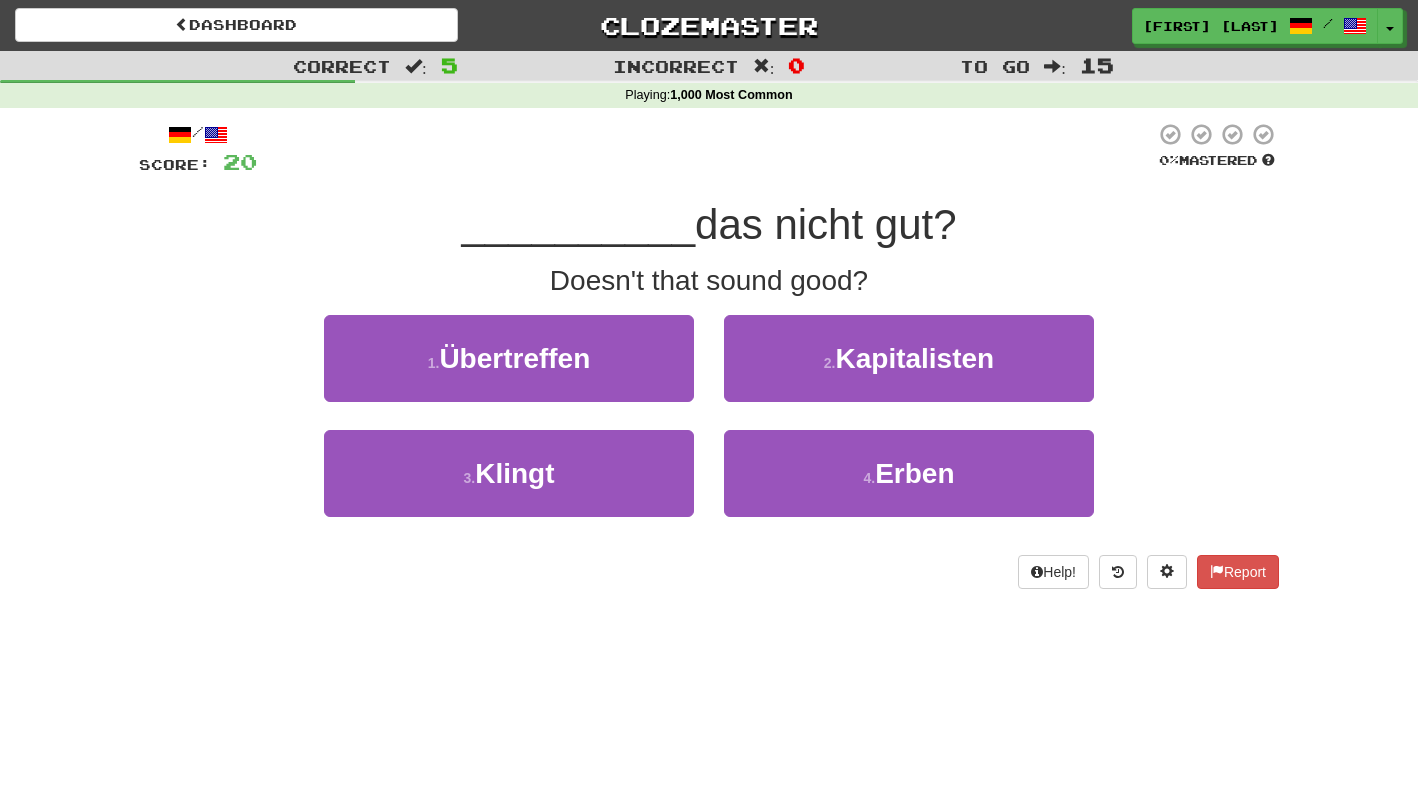 click on "Clozemaster" at bounding box center [709, 25] 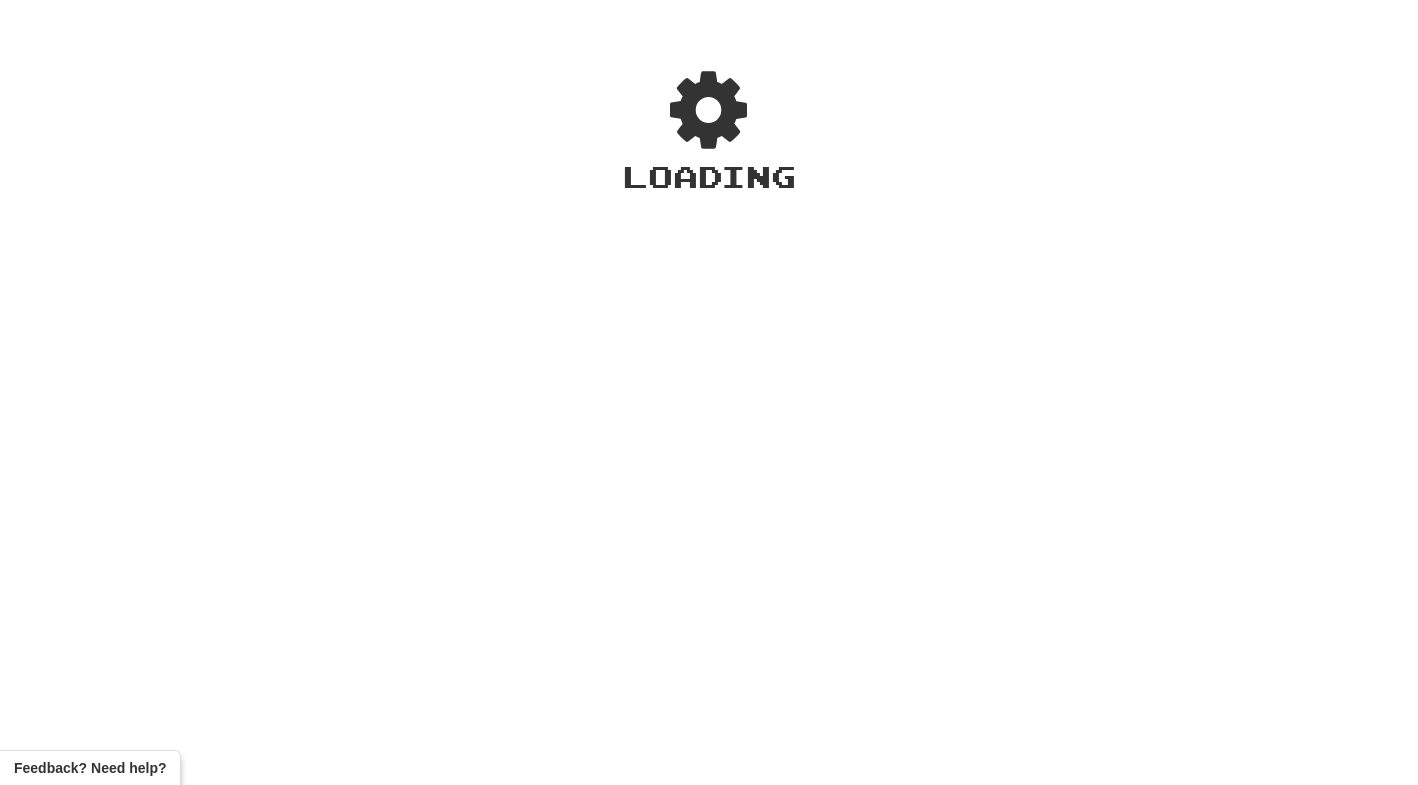 scroll, scrollTop: 0, scrollLeft: 0, axis: both 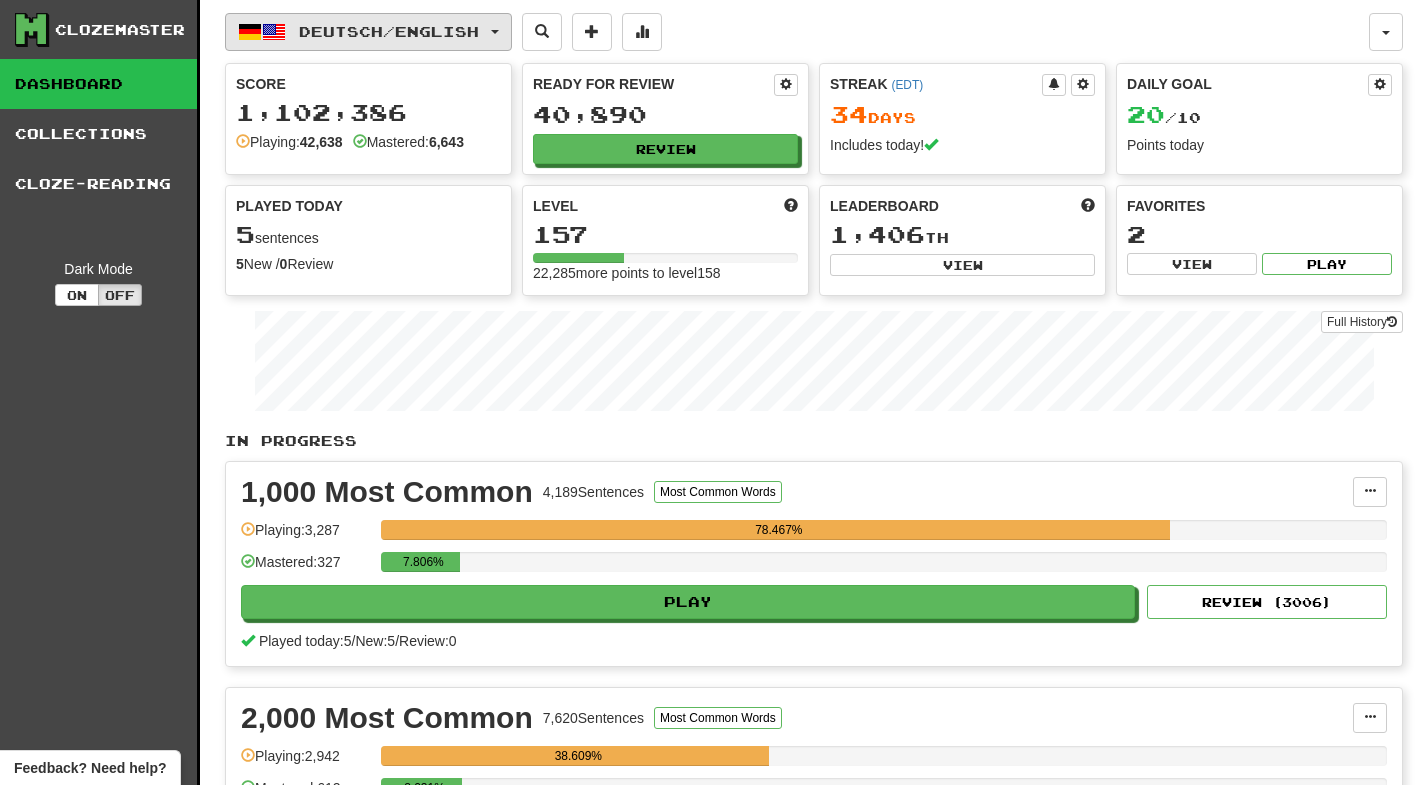 click on "Deutsch  /  English" 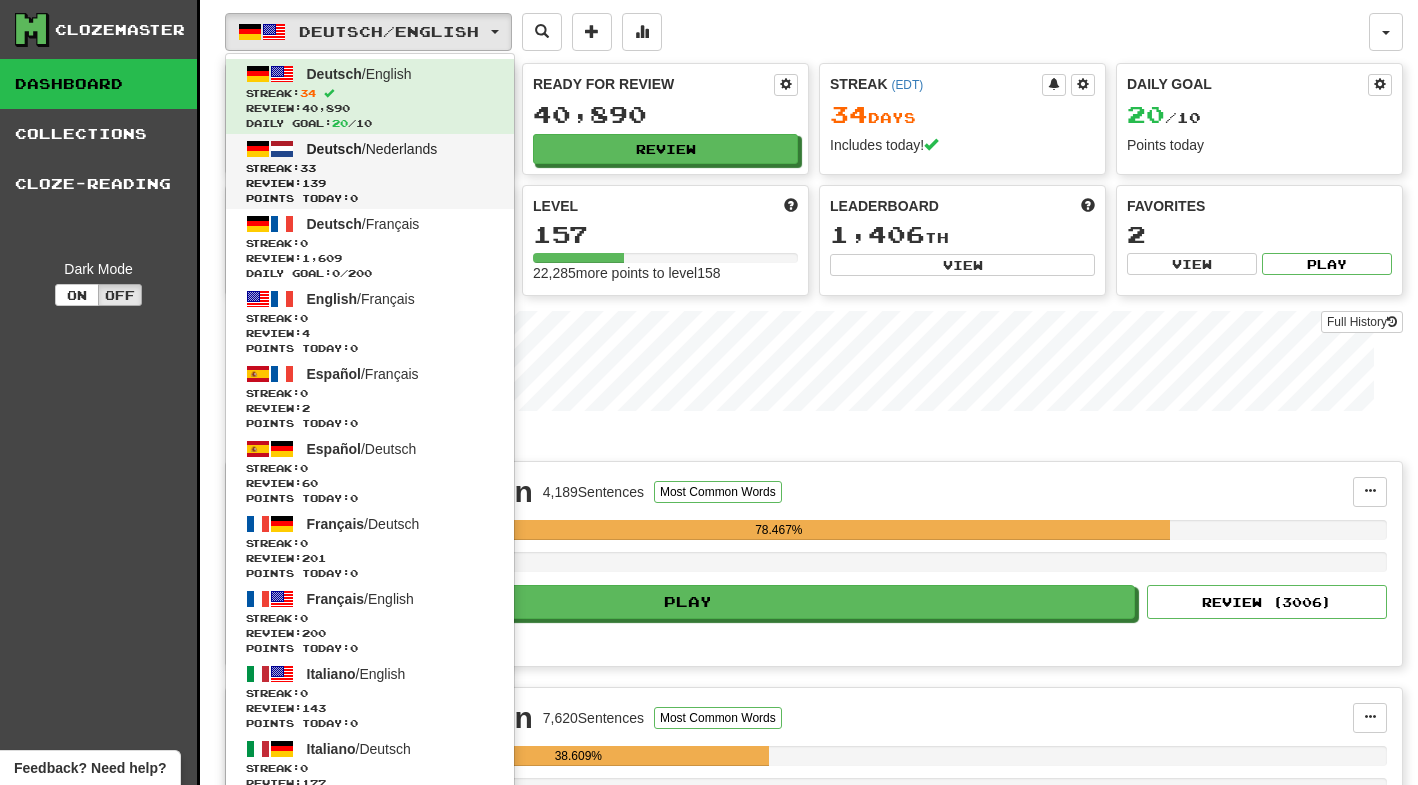 click on "Streak:  33" 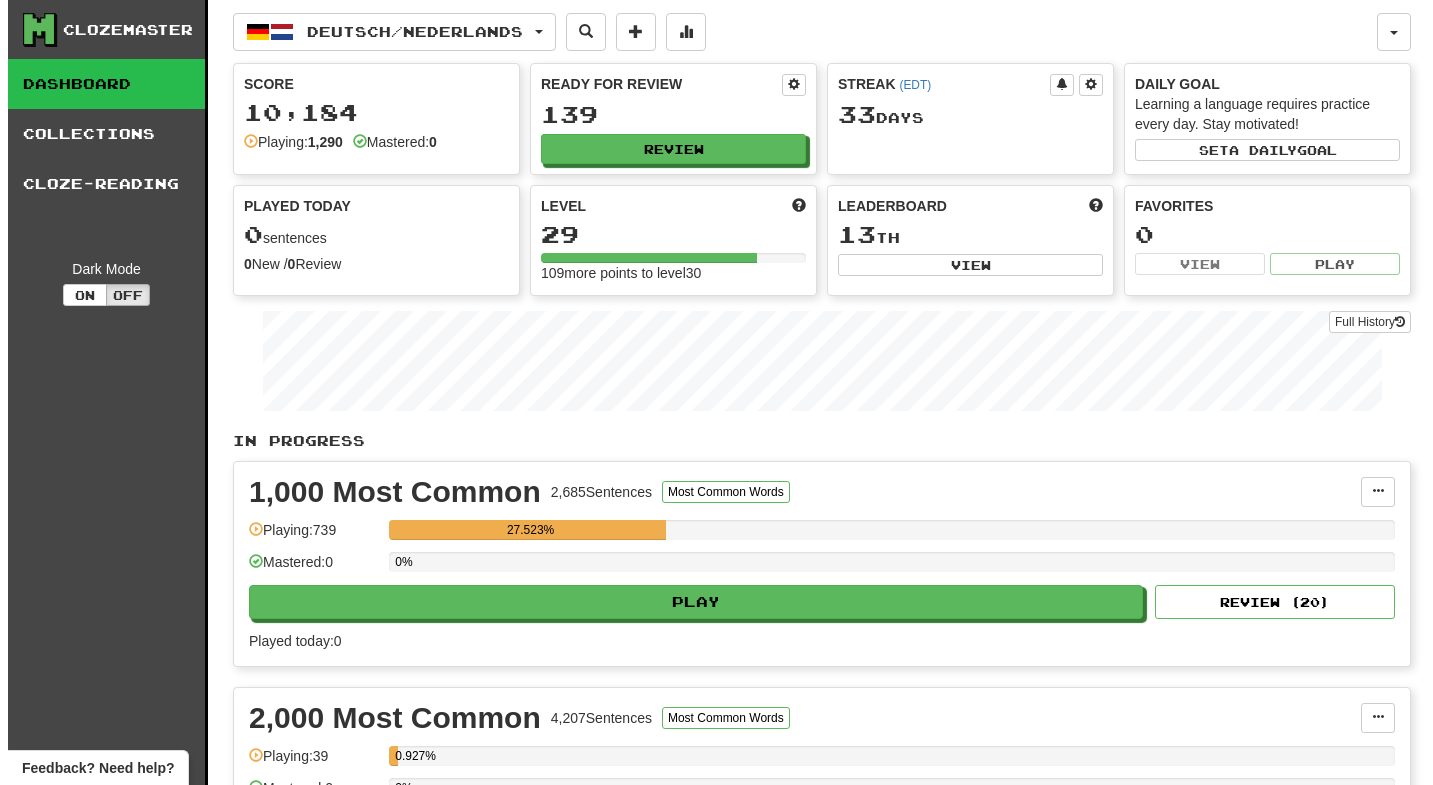 scroll, scrollTop: 0, scrollLeft: 0, axis: both 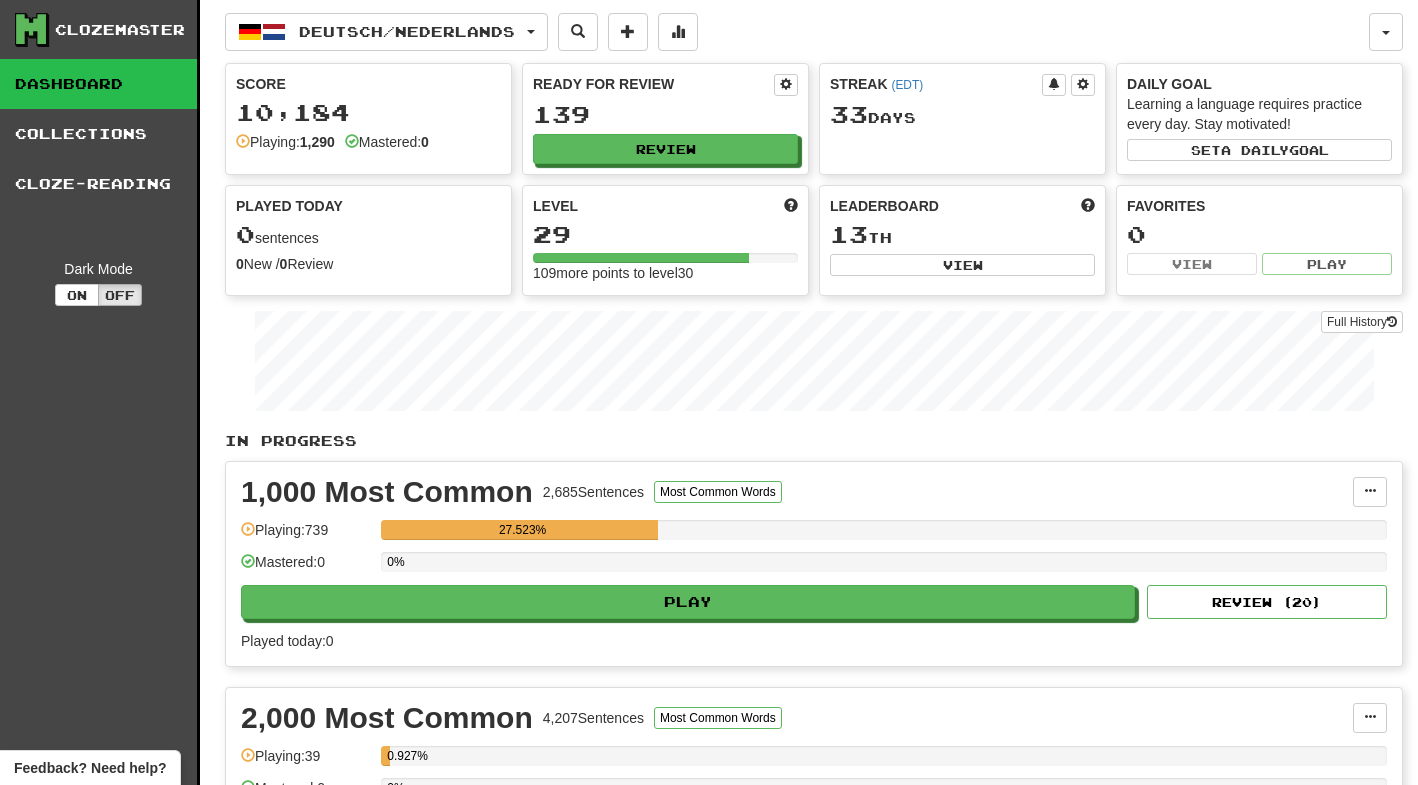 click on "0%" at bounding box center [884, 568] 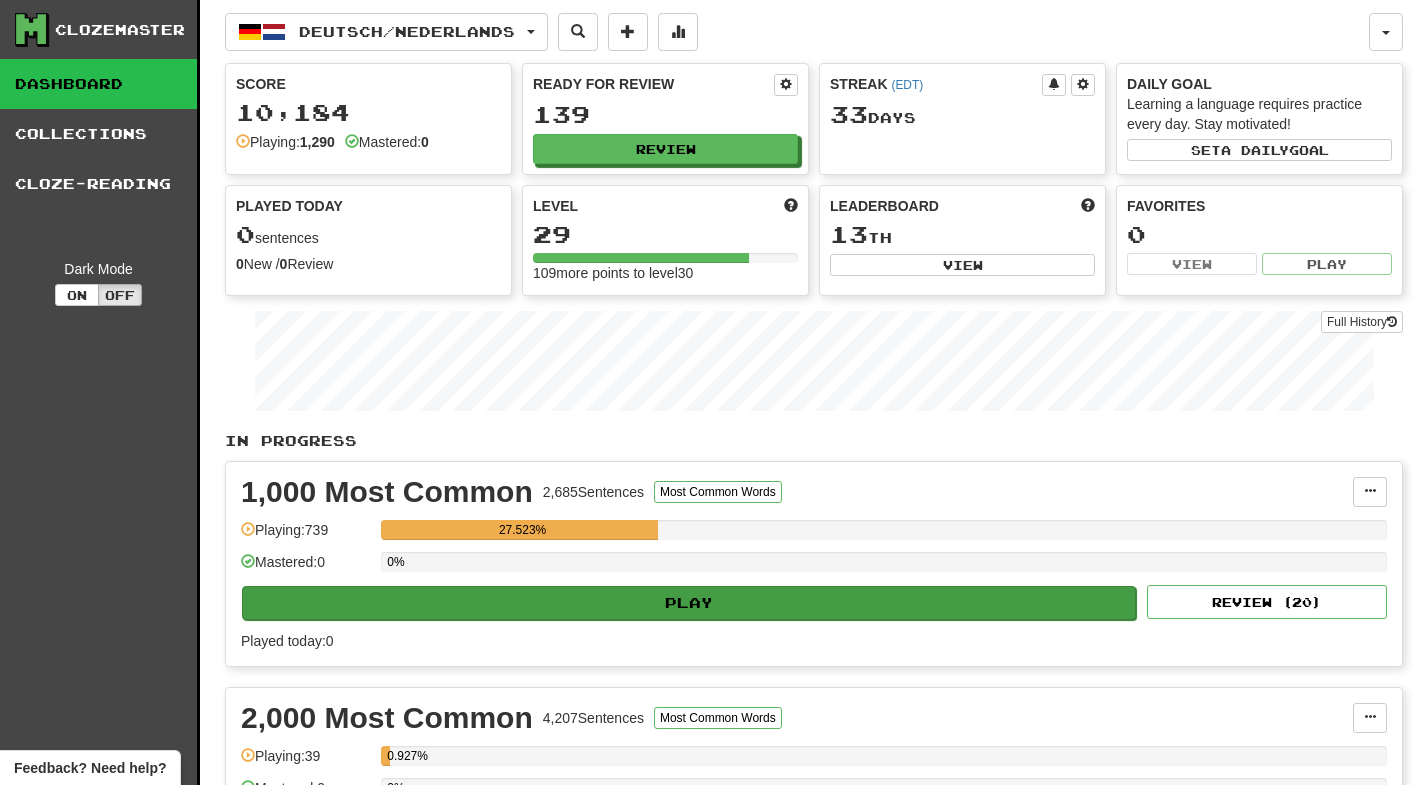 click on "Play" at bounding box center [689, 603] 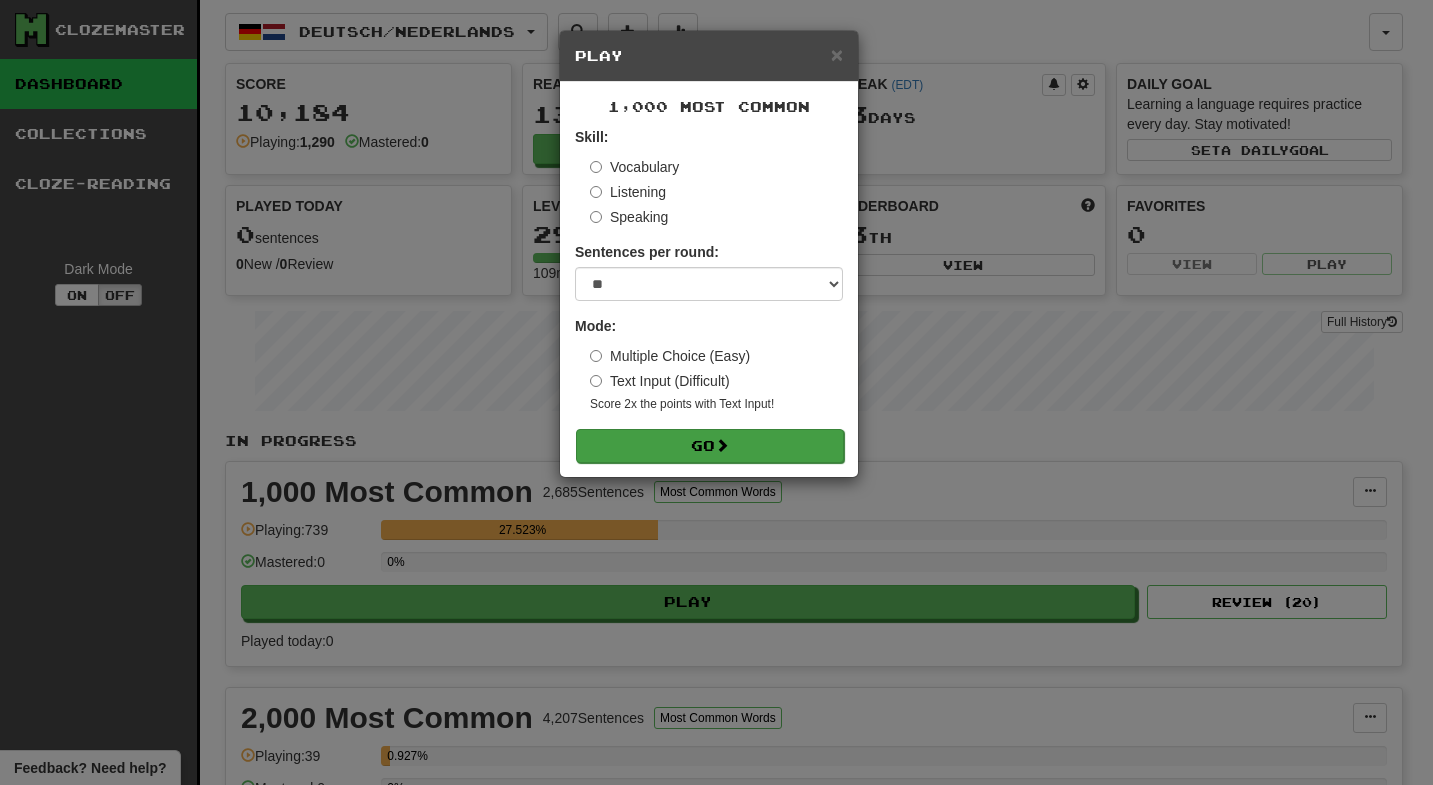 click on "Go" at bounding box center (710, 446) 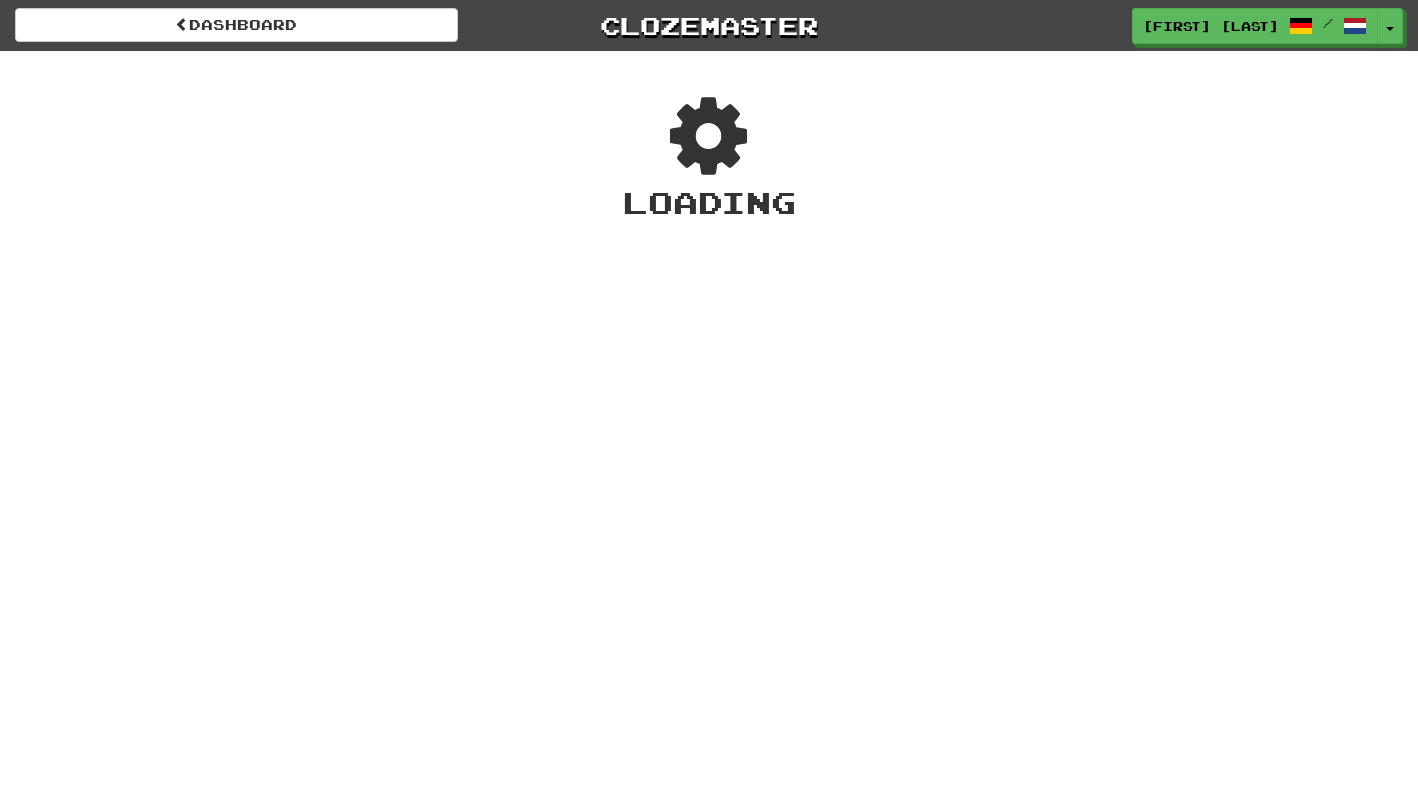 scroll, scrollTop: 0, scrollLeft: 0, axis: both 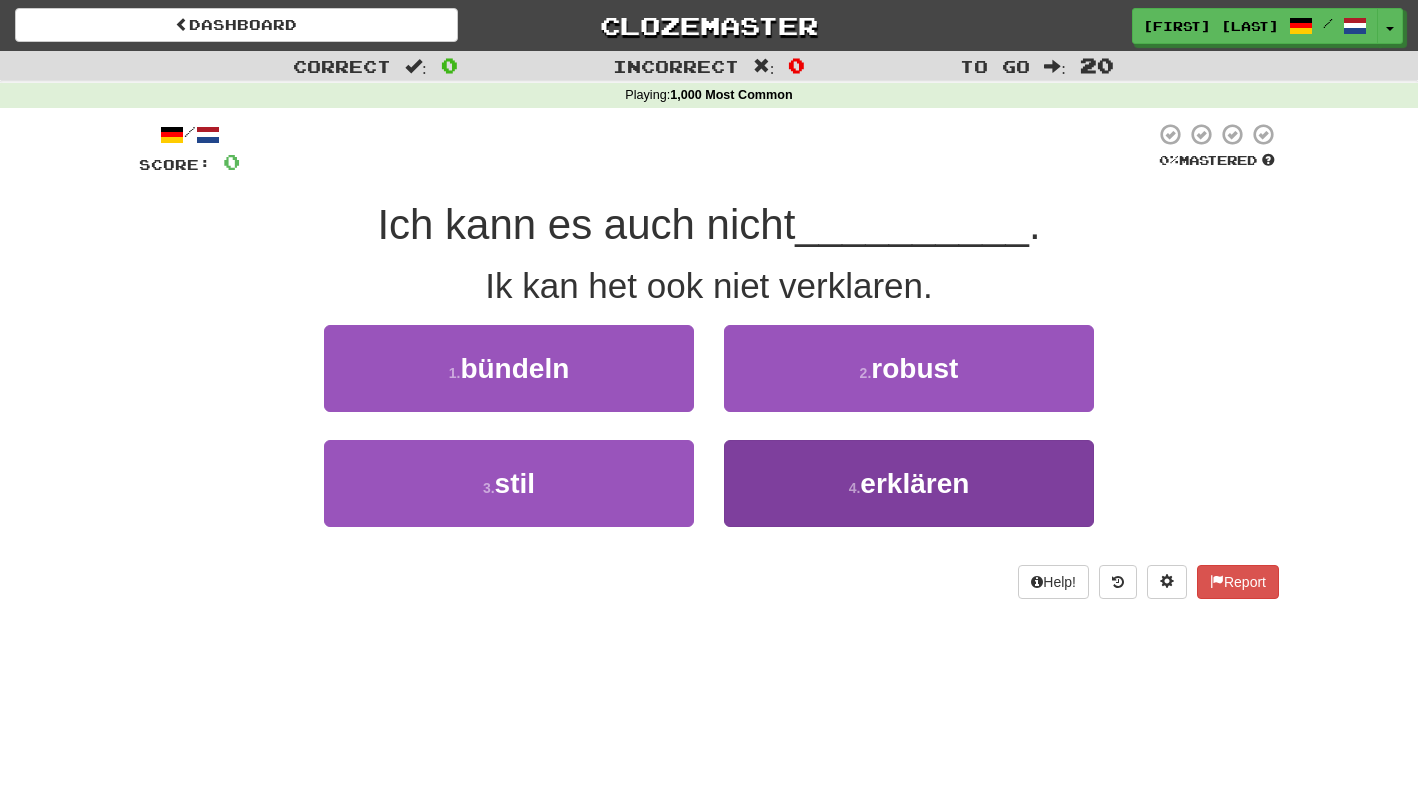 click on "4 .  erklären" at bounding box center [909, 483] 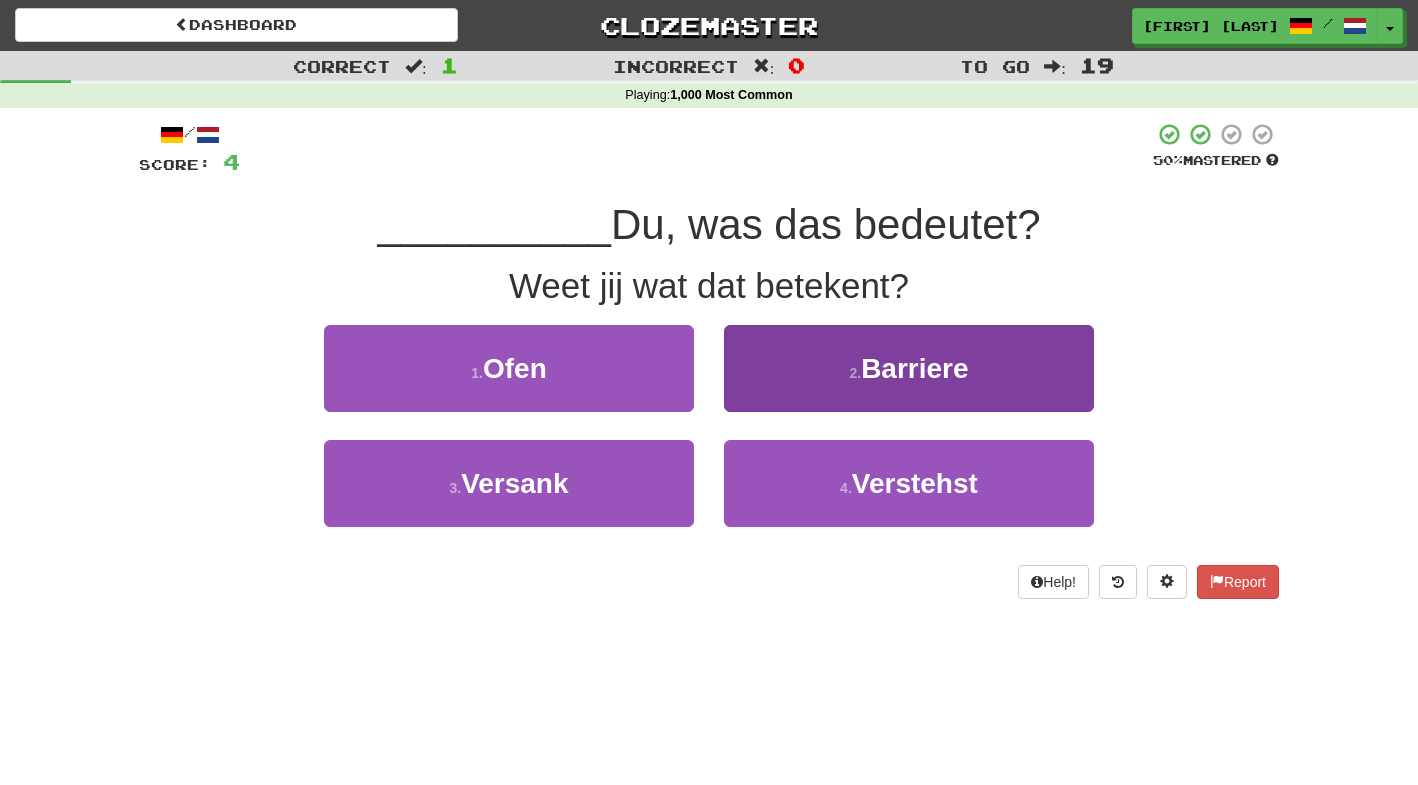 click on "Verstehst" at bounding box center (915, 483) 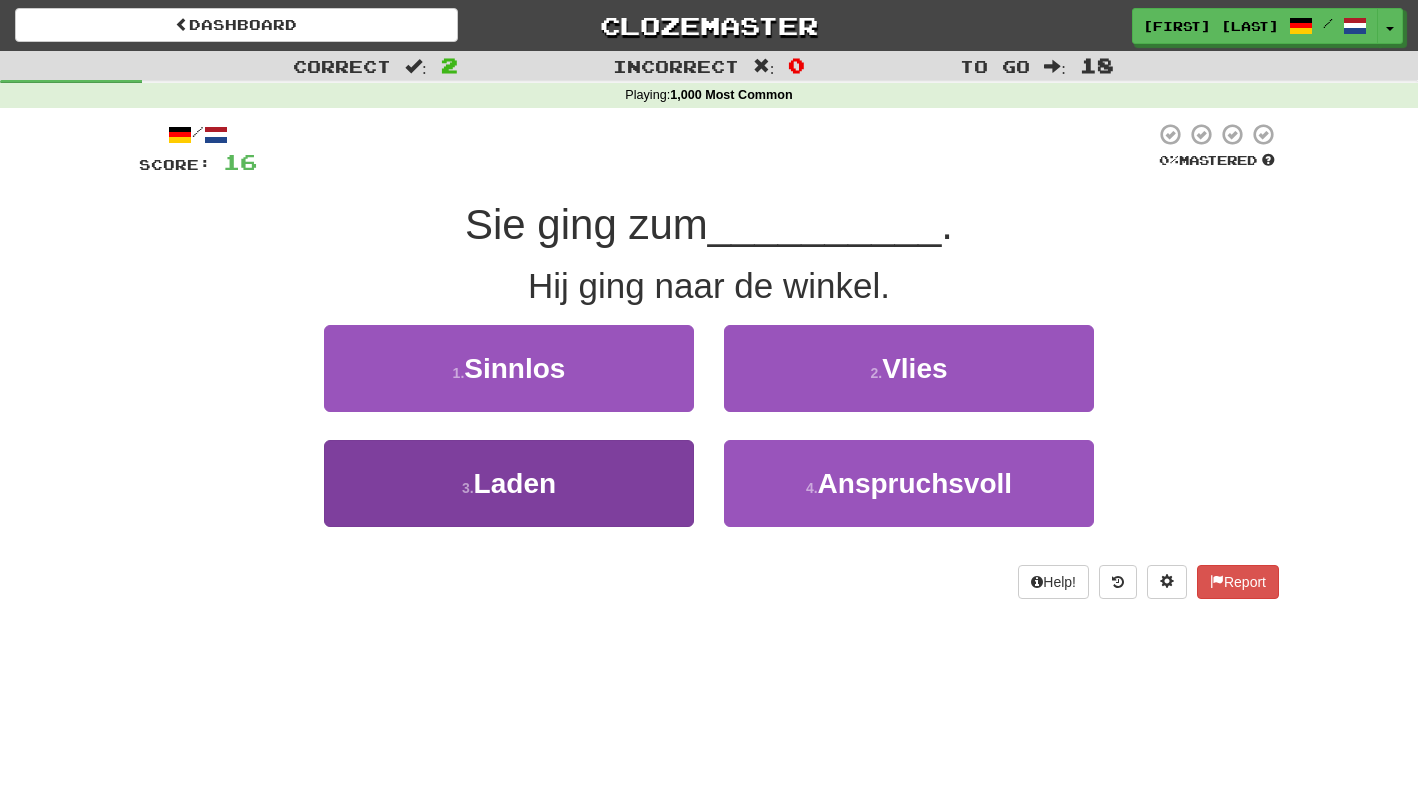 click on "3 .  Laden" at bounding box center (509, 483) 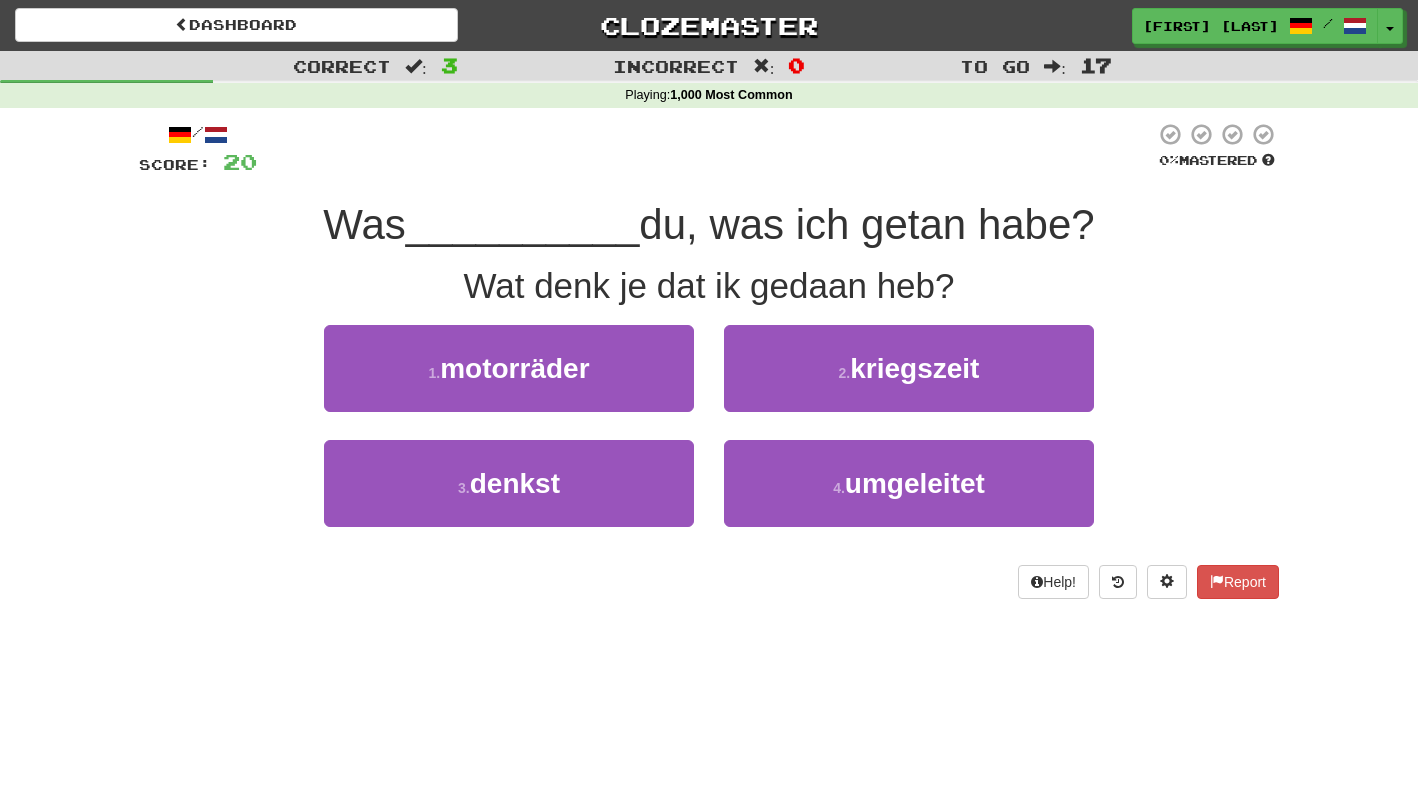 click on "Clozemaster" at bounding box center [709, 25] 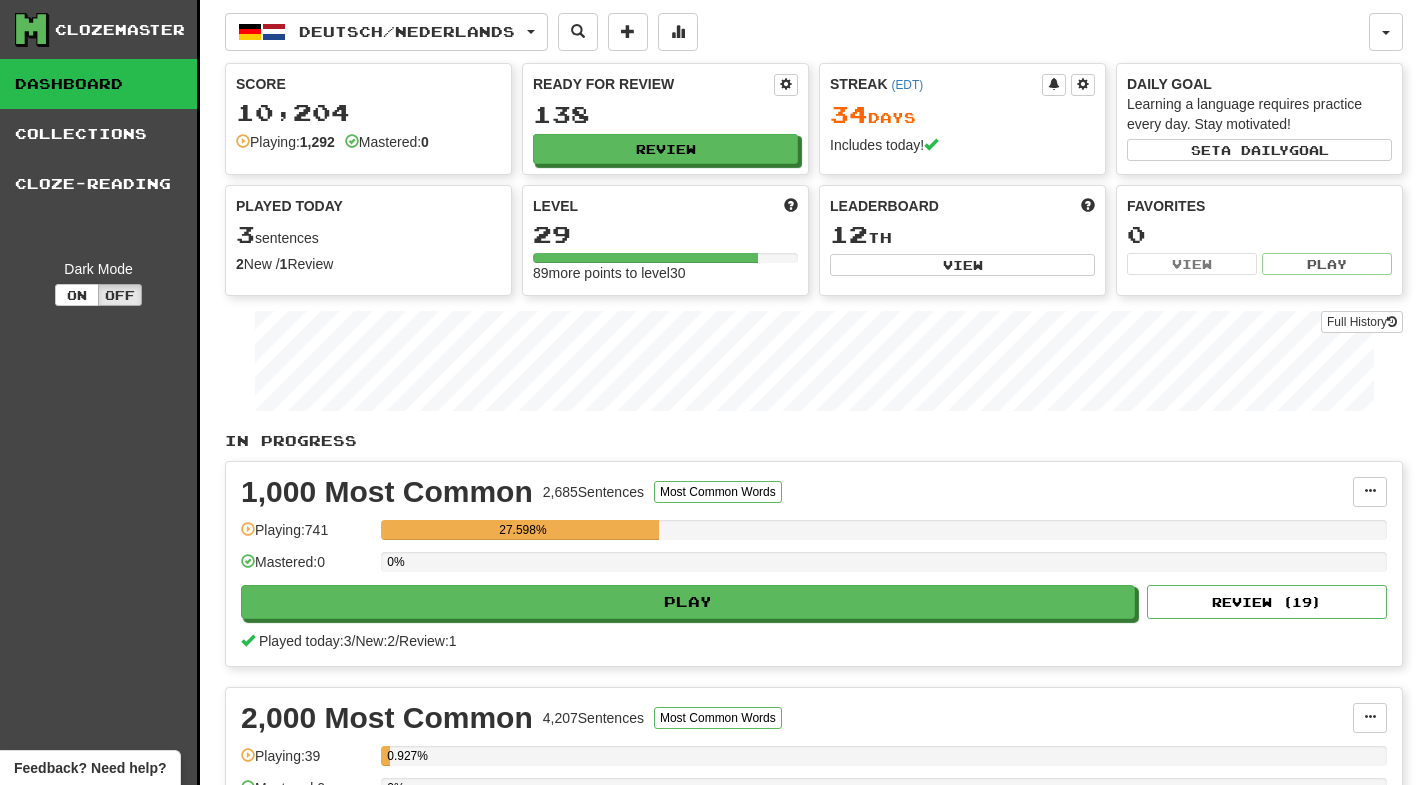 scroll, scrollTop: 0, scrollLeft: 0, axis: both 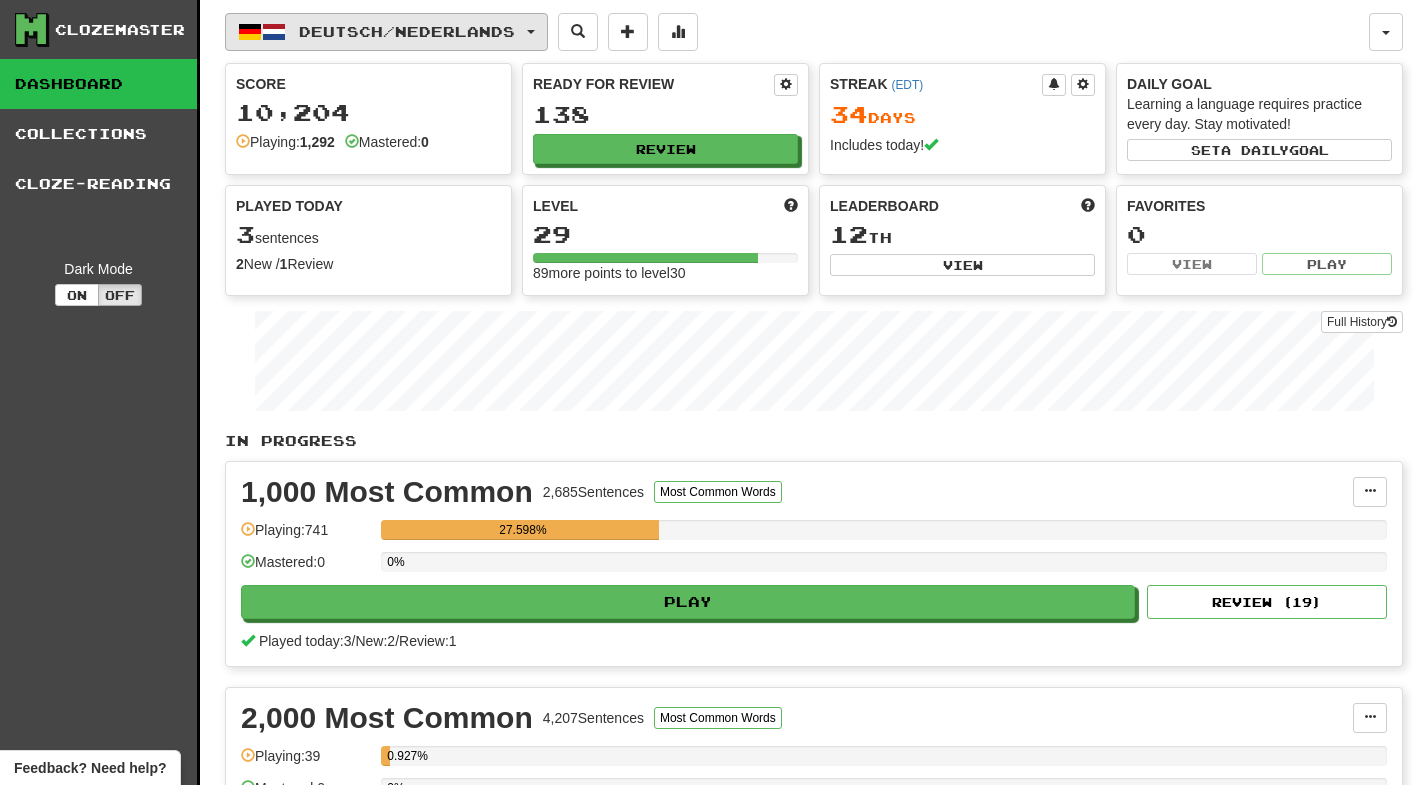 click on "Deutsch  /  Nederlands" at bounding box center (407, 31) 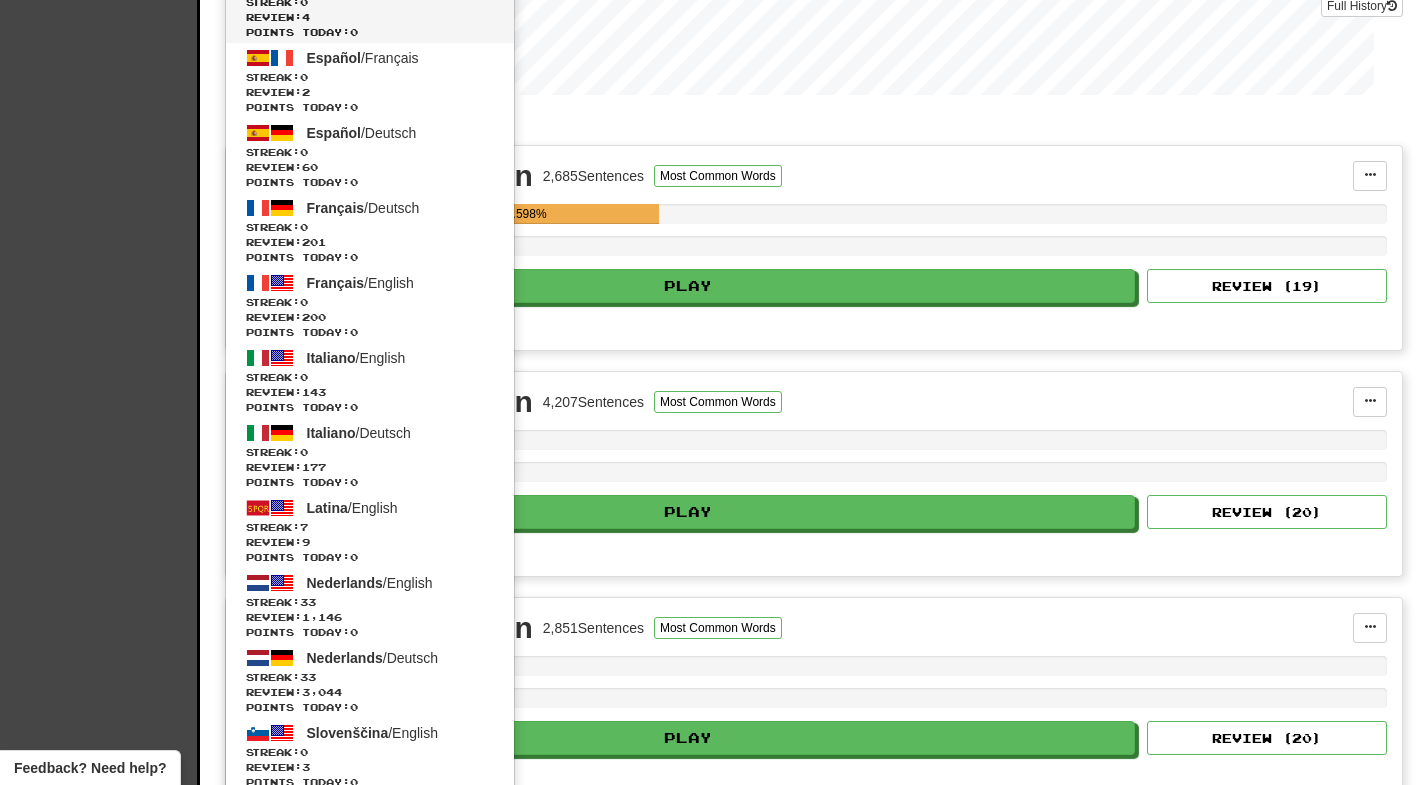 scroll, scrollTop: 338, scrollLeft: 0, axis: vertical 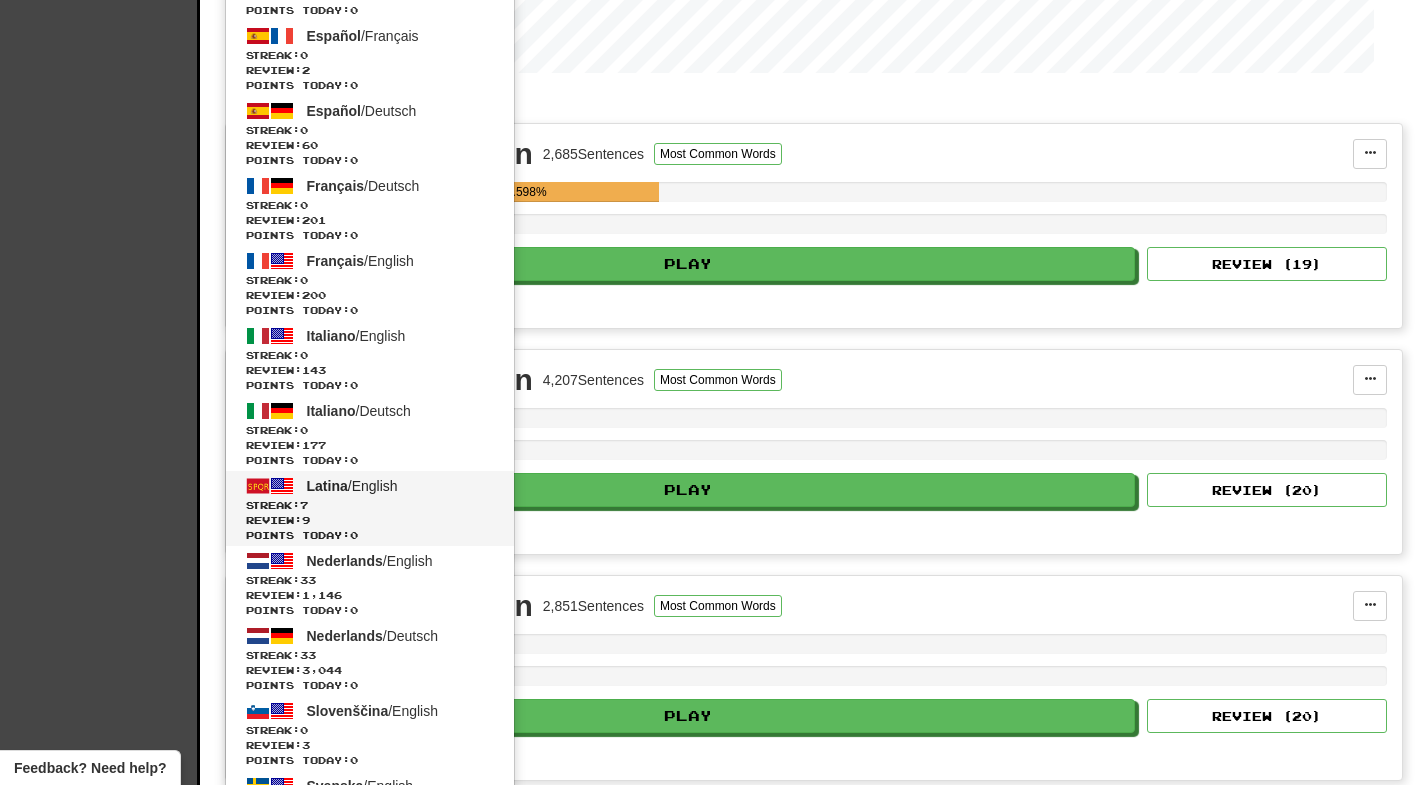 click on "Streak:  7" at bounding box center (370, 505) 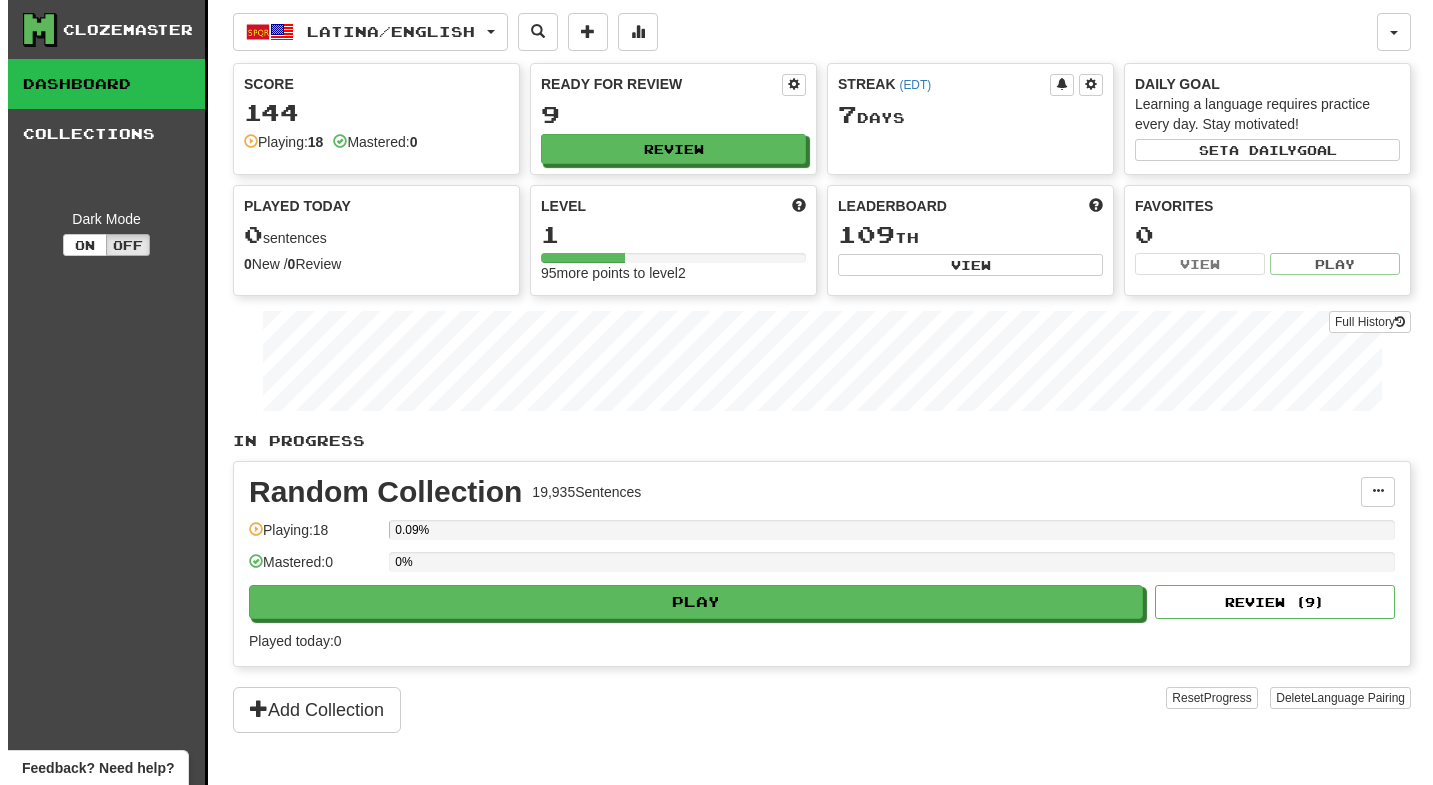 scroll, scrollTop: 0, scrollLeft: 0, axis: both 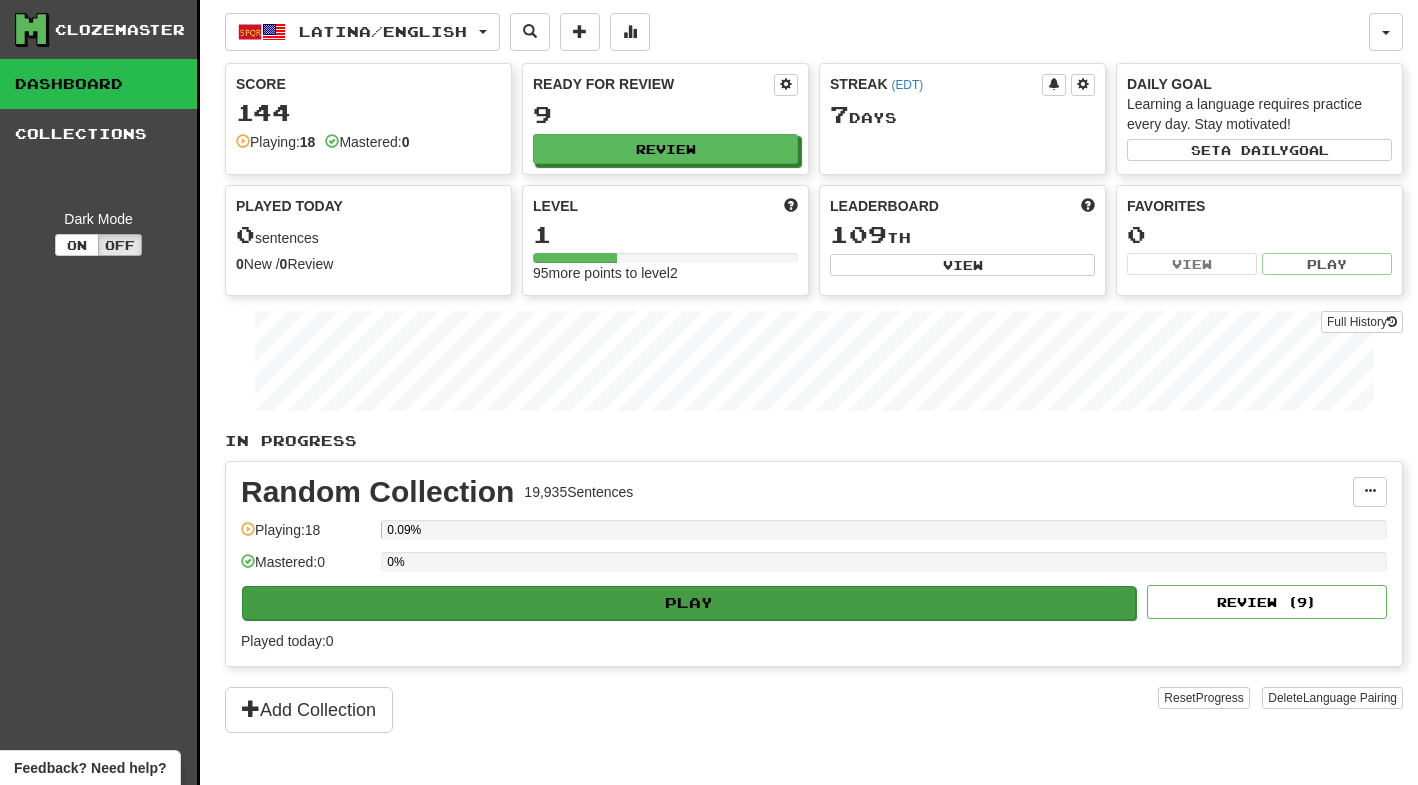 click on "Play" at bounding box center (689, 603) 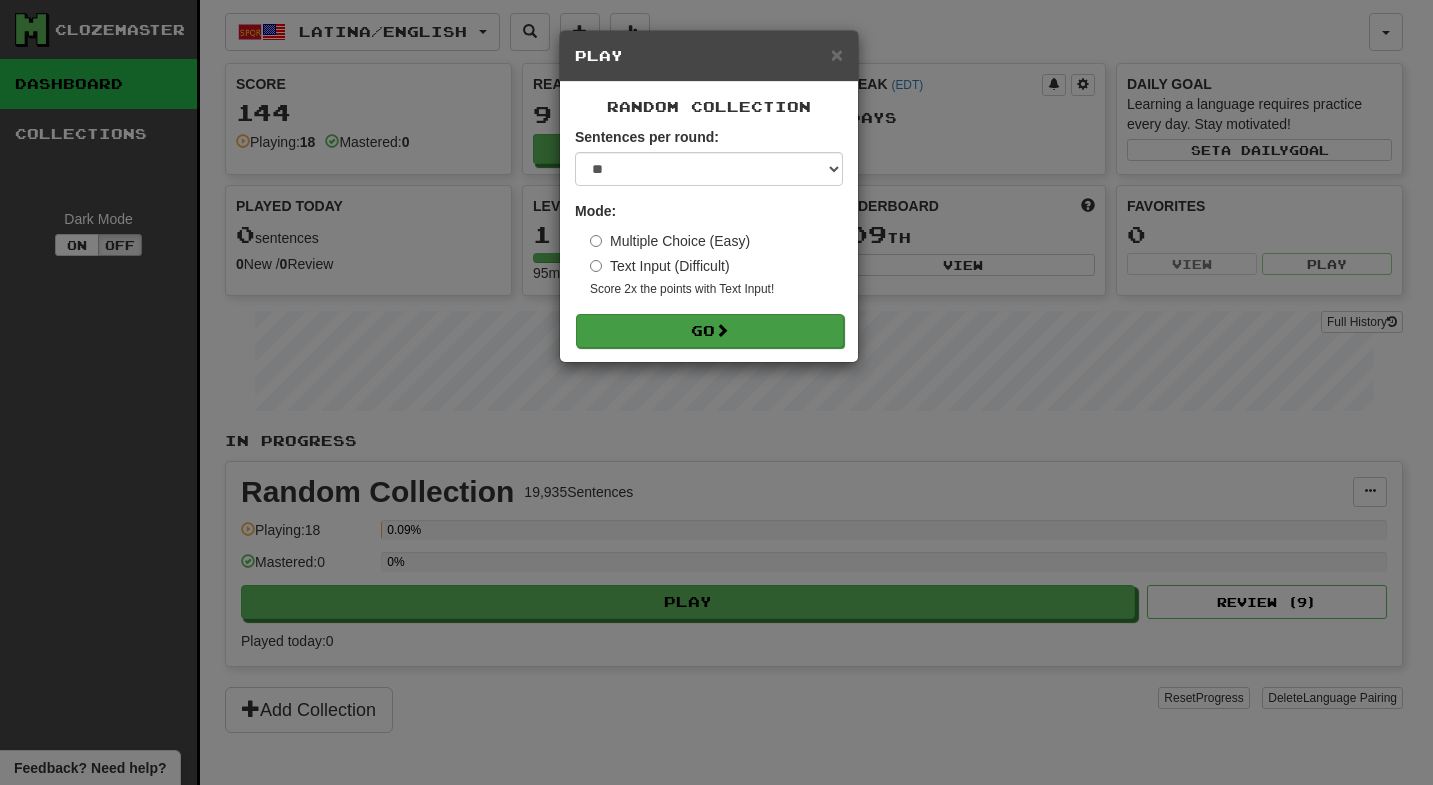 click at bounding box center (722, 330) 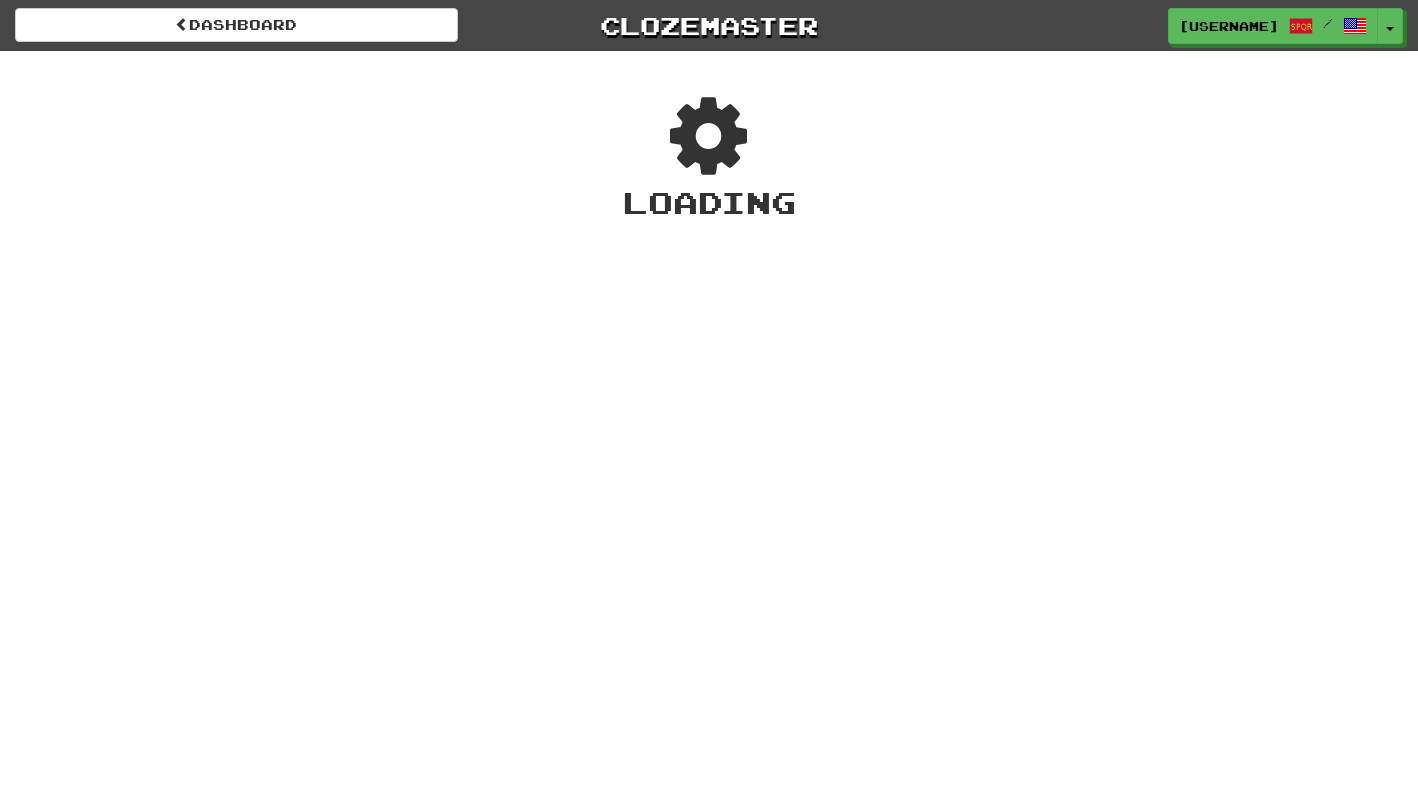 scroll, scrollTop: 0, scrollLeft: 0, axis: both 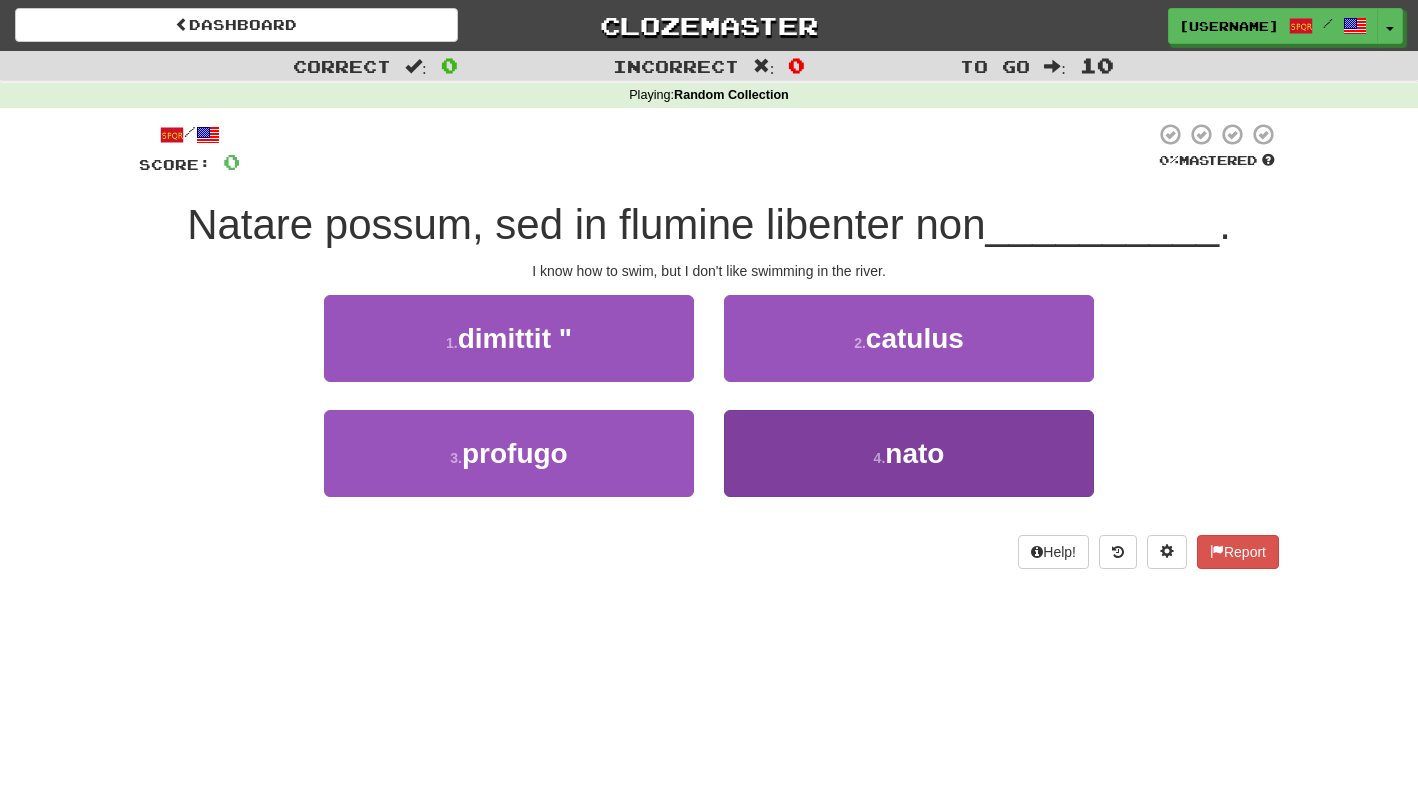 click on "4 .  nato" at bounding box center [909, 453] 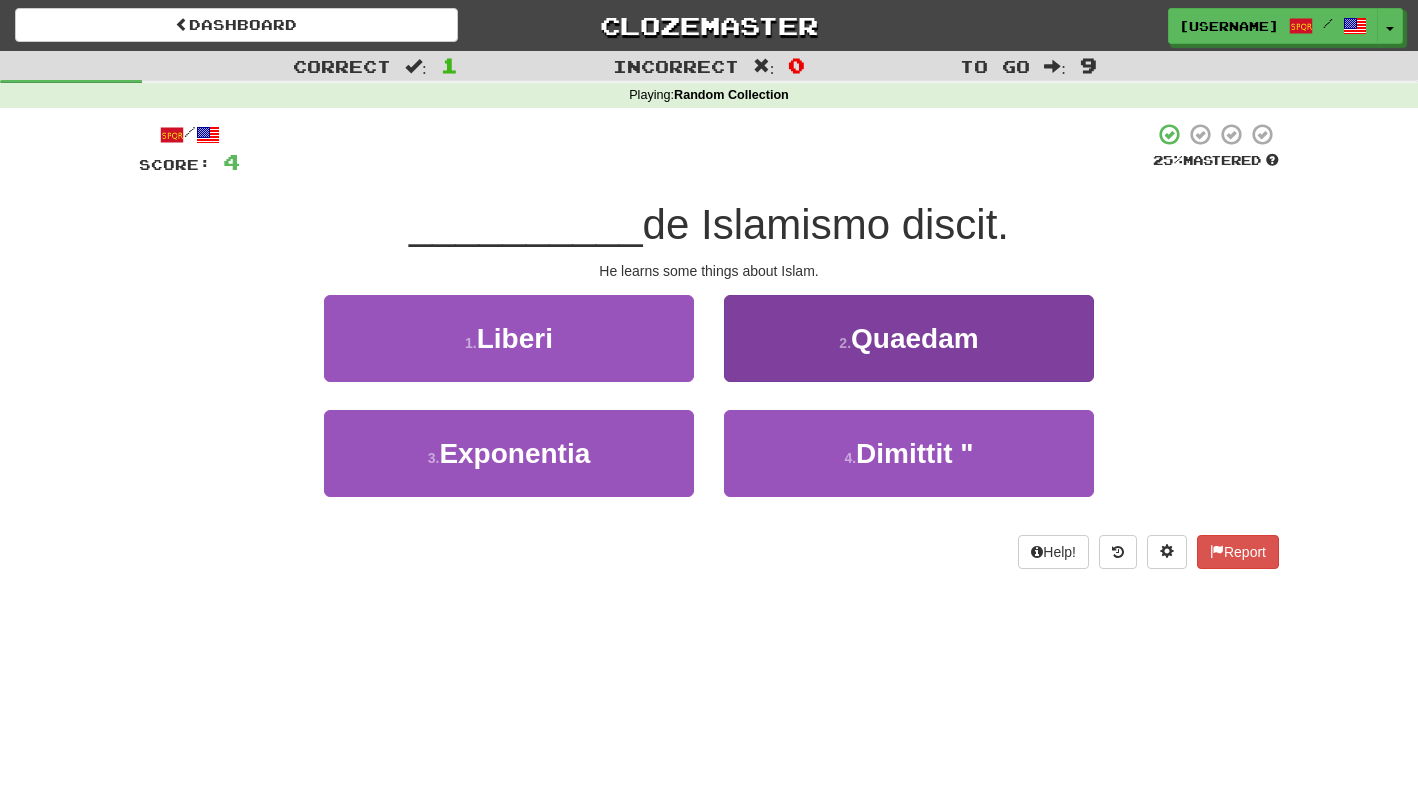 click on "2 .  Quaedam" at bounding box center [909, 338] 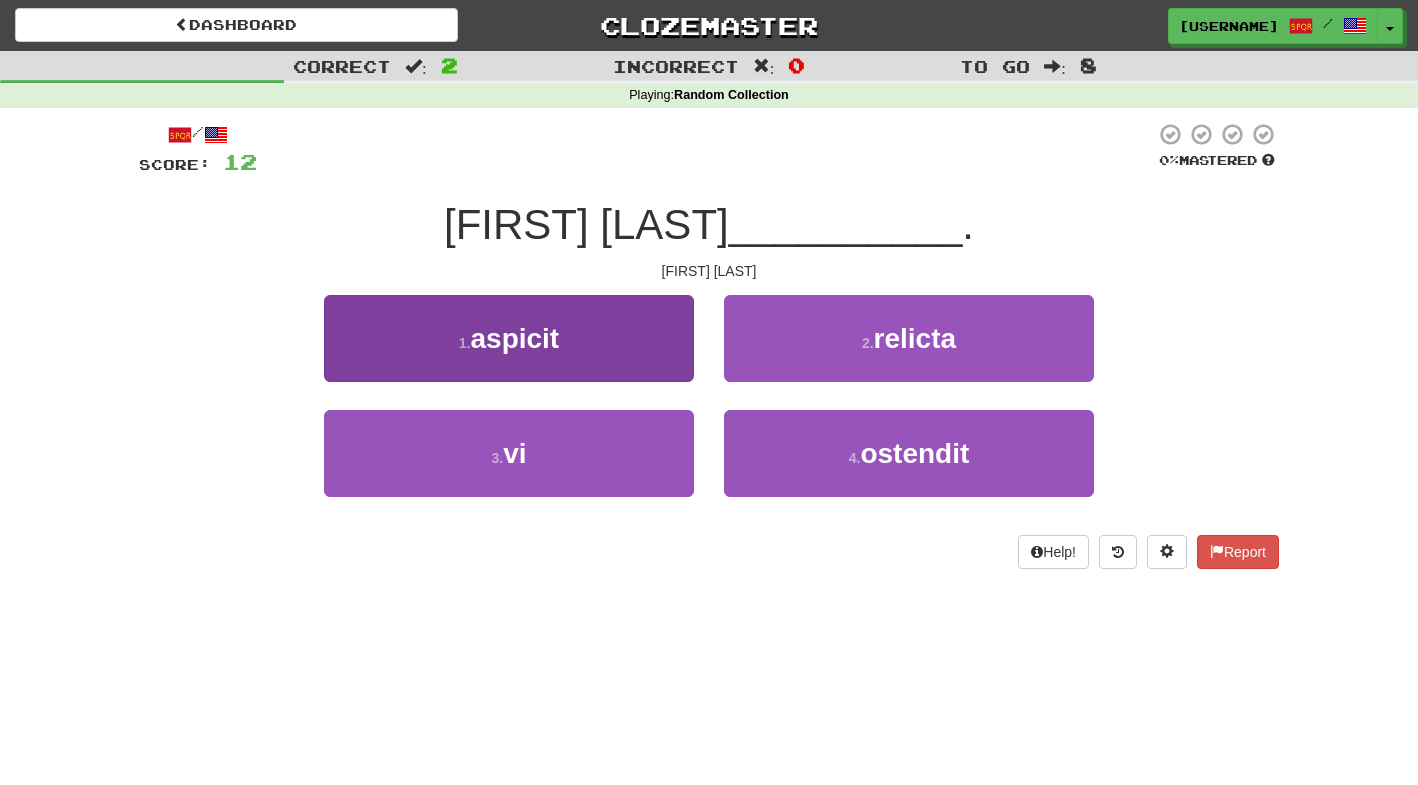 click on "1 .  aspicit" at bounding box center [509, 338] 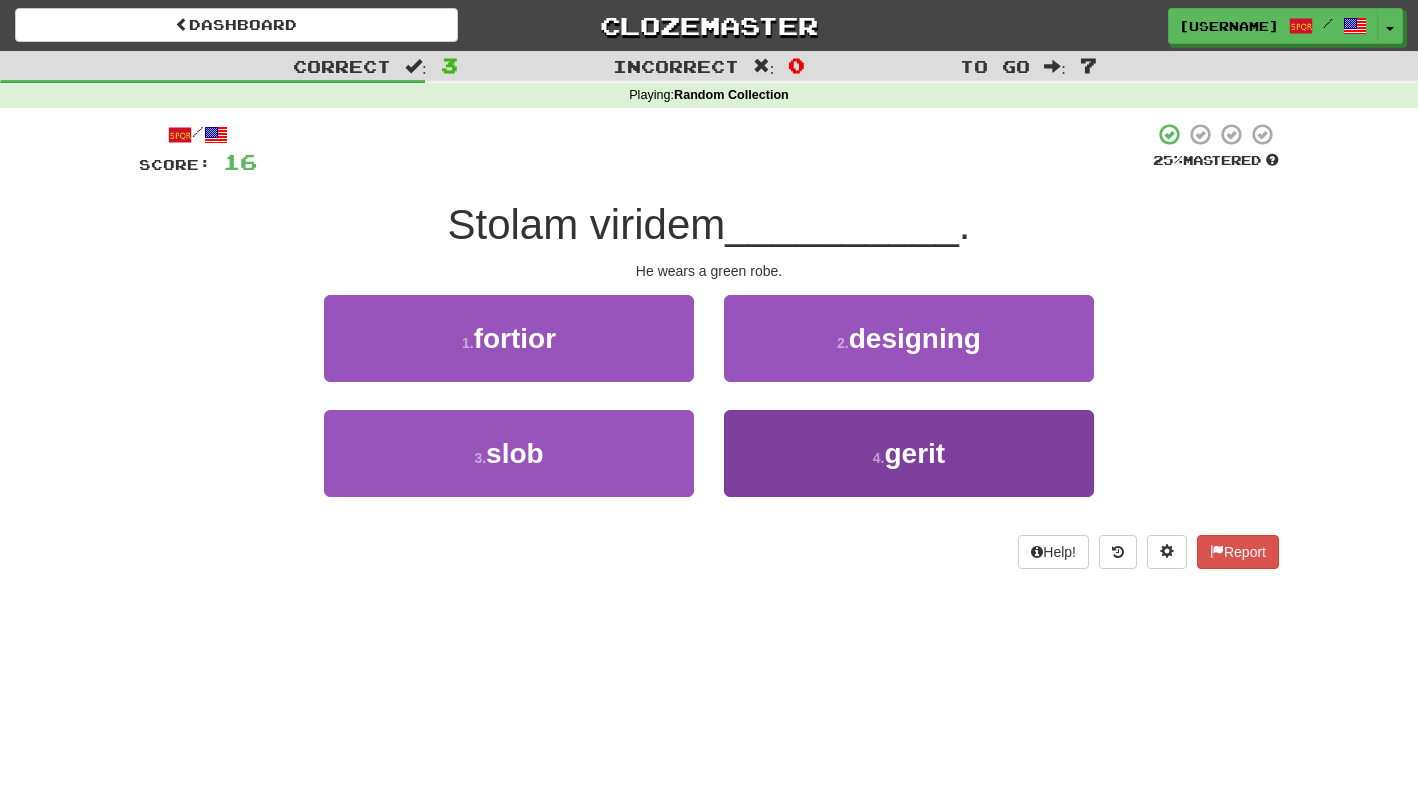 click on "4 .  gerit" at bounding box center (909, 453) 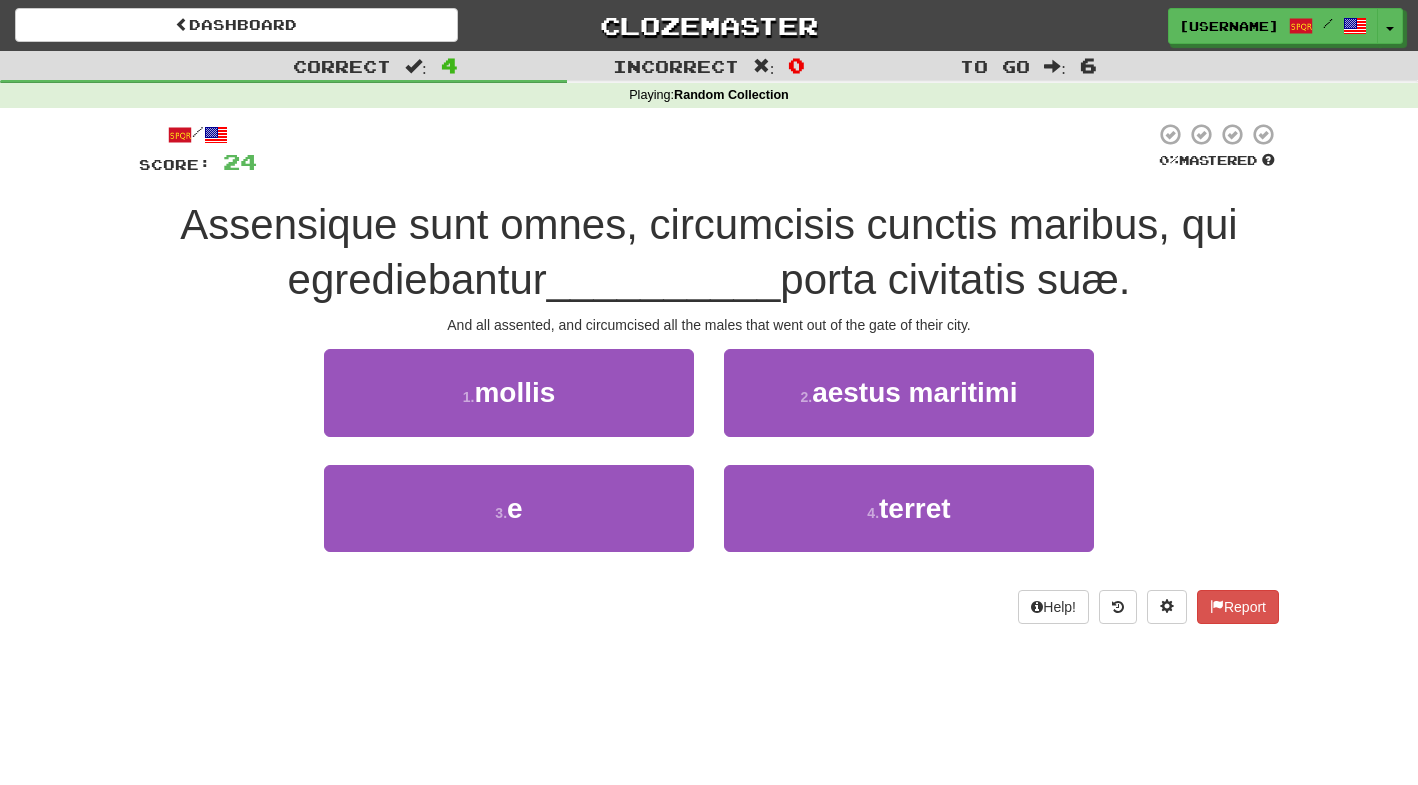 click on "Dashboard
Clozemaster
stevesanterre
/
Toggle Dropdown
Dashboard
Leaderboard
Activity Feed
Notifications
Profile
Discussions
Deutsch
/
English
Streak:
34
Review:
40,890
Daily Goal:  20 /10
Deutsch
/
Nederlands
Streak:
34
Review:
138
Points Today: 20
Deutsch
/
Français
Streak:
0
Review:
1,609
Daily Goal:  0 /200
English
/
Français
Streak:
0
Review:
4
Points Today: 0
Español
/
Français
Streak:
0
Review:
2
Points Today: 0
Español
/
Deutsch
Streak:
0
Review:
60
Points Today: 0
Français
/
Deutsch
Streak:
0
Review:
201
Points Today: 0
Français
/" at bounding box center [709, 25] 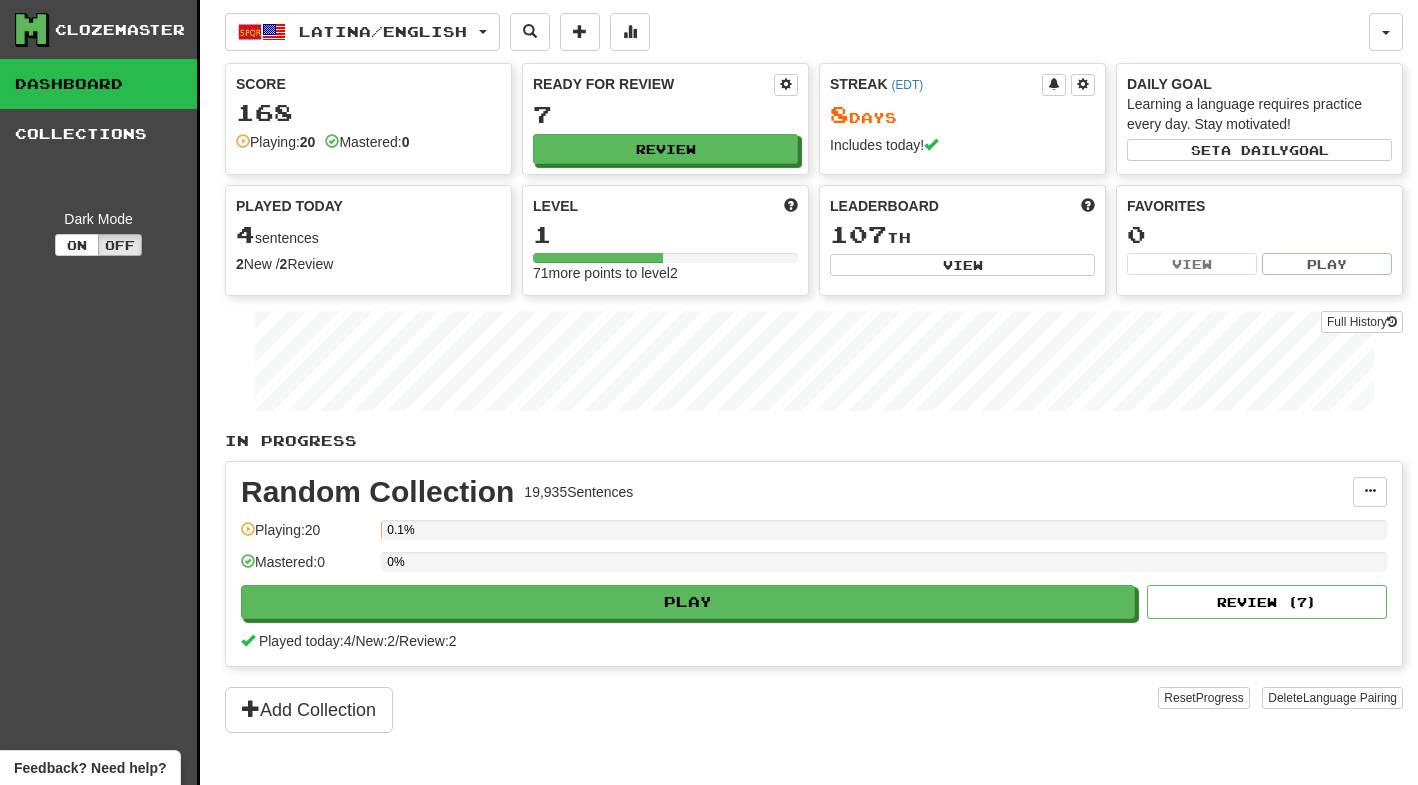 scroll, scrollTop: 0, scrollLeft: 0, axis: both 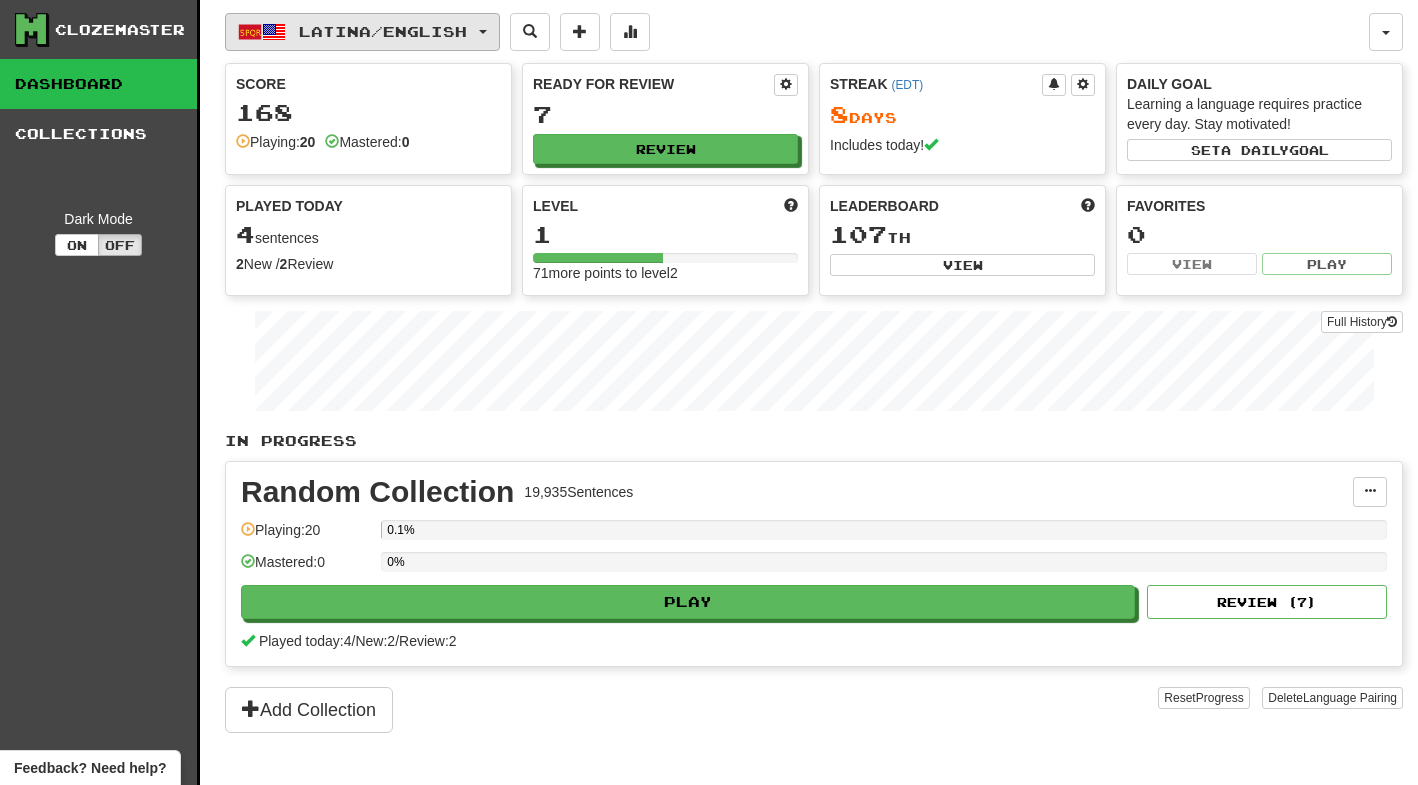 click on "Latina  /  English" at bounding box center [383, 31] 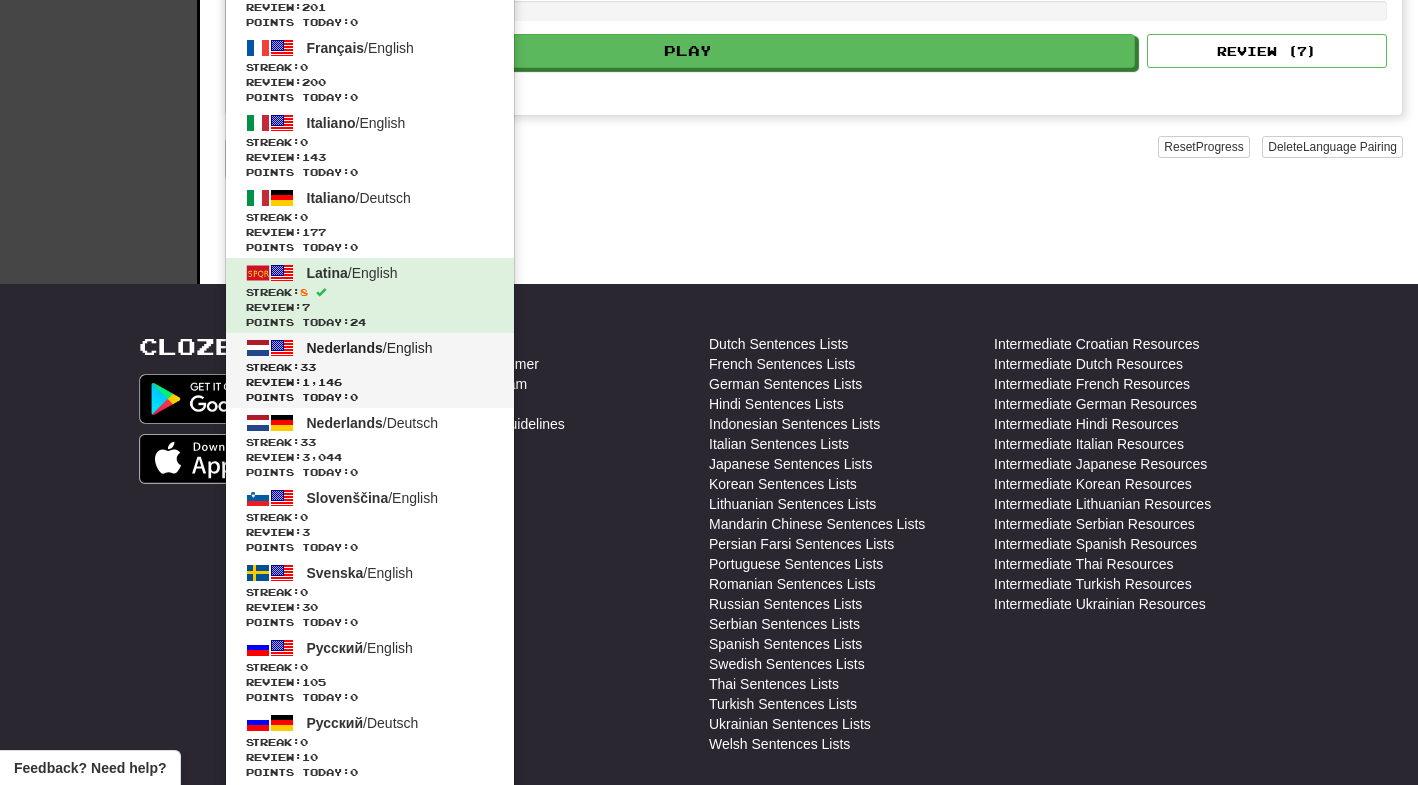 scroll, scrollTop: 553, scrollLeft: 0, axis: vertical 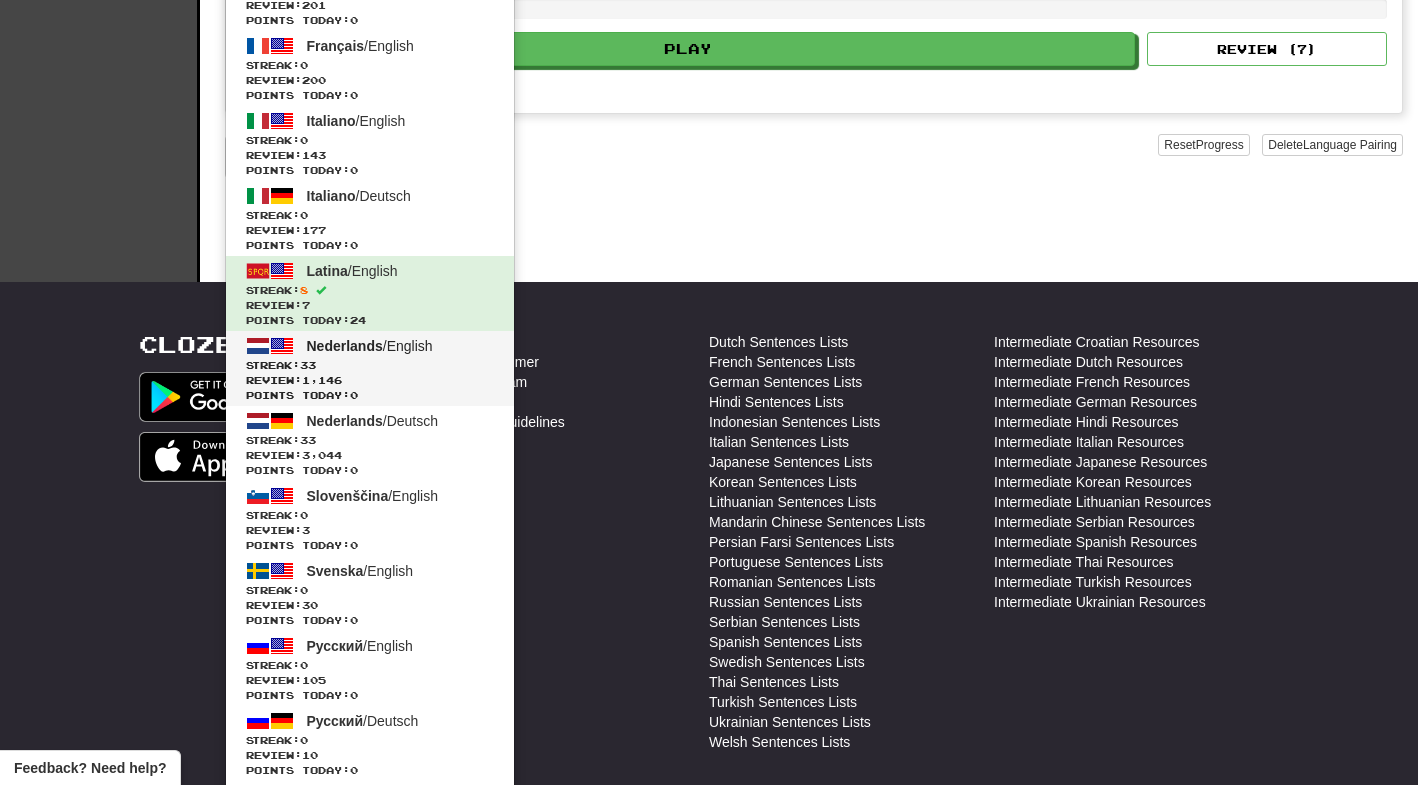 click on "Points today:  0" at bounding box center (370, 395) 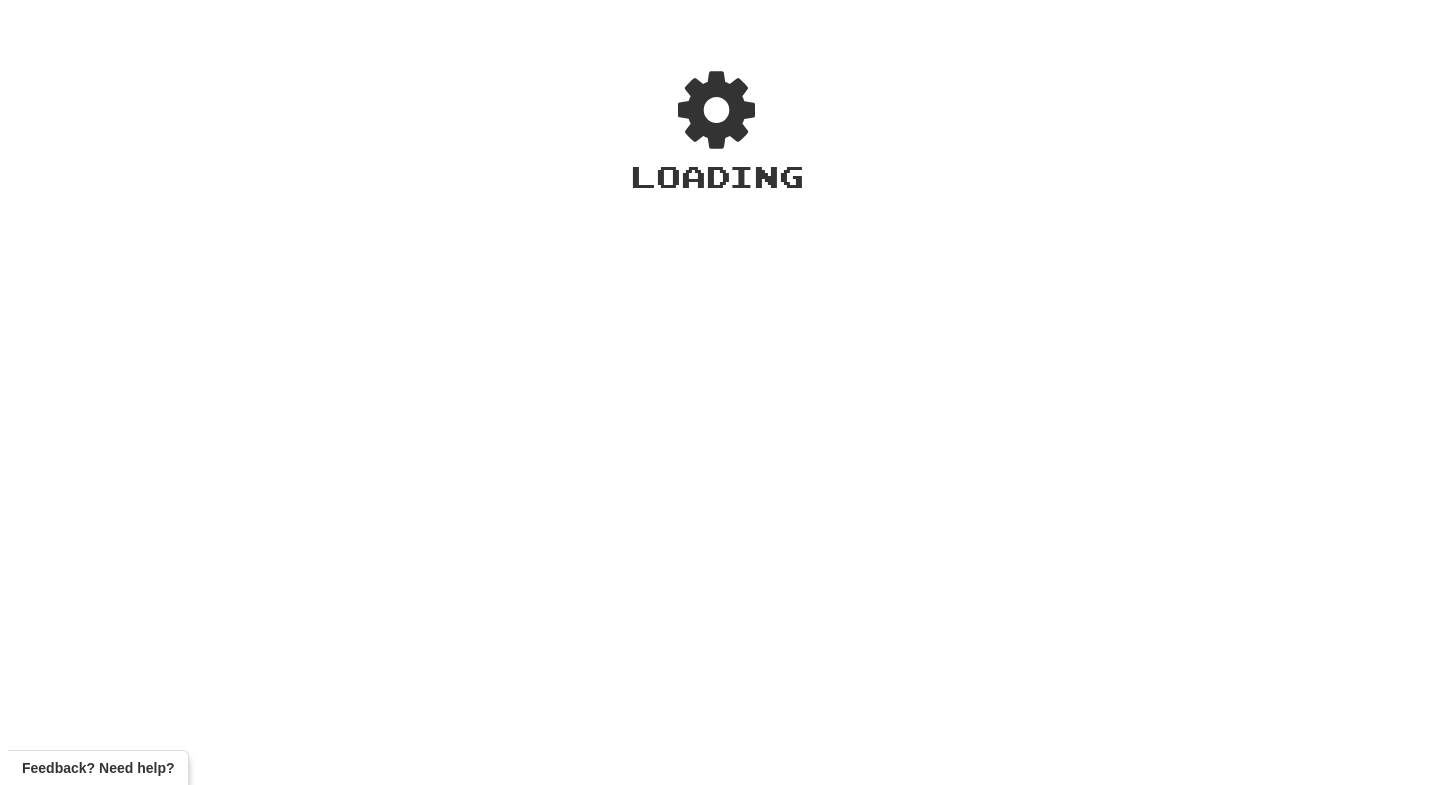 scroll, scrollTop: 0, scrollLeft: 0, axis: both 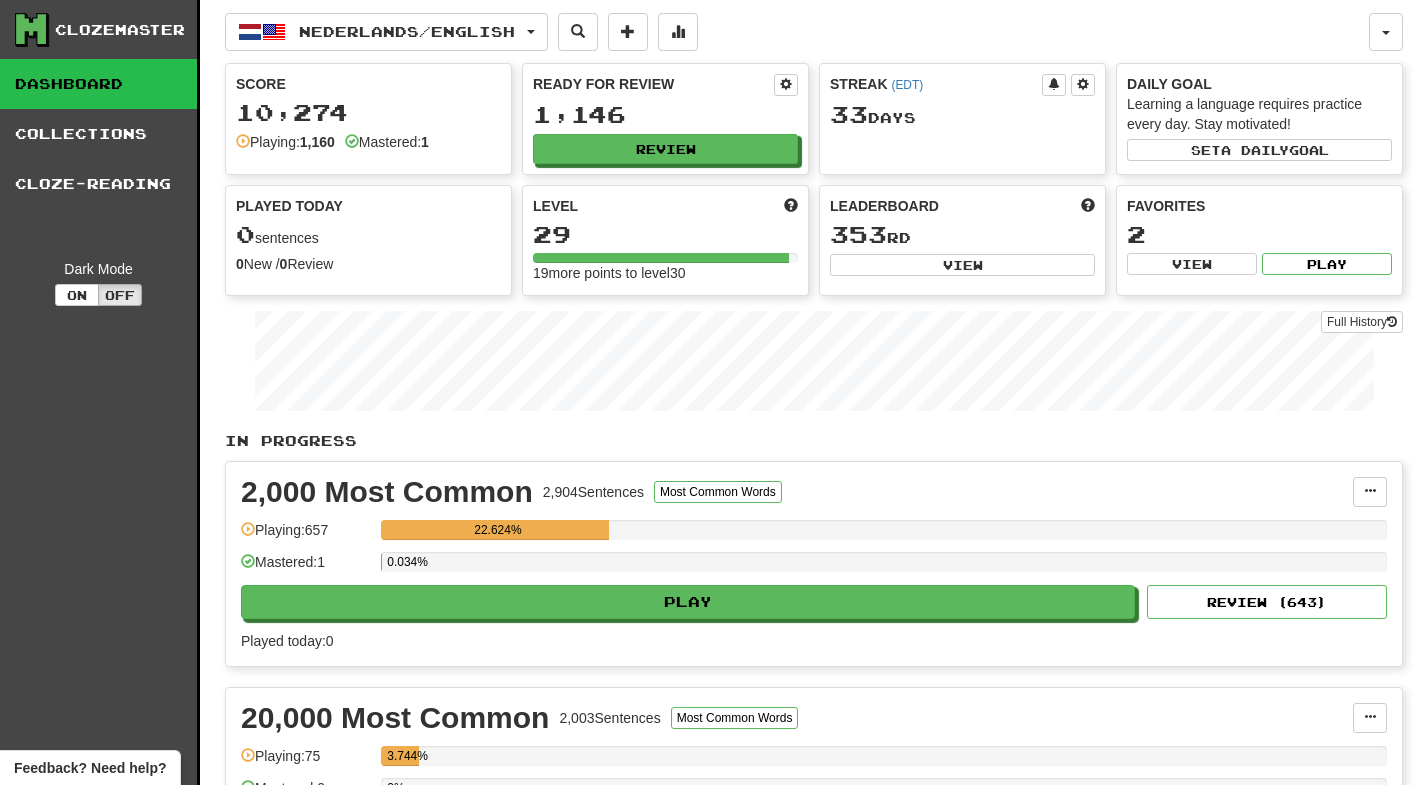 click on "2,000 Most Common 2,904  Sentences Most Common Words Manage Sentences Unpin from Dashboard  Playing:  657 22.624%  Mastered:  1 0.034% Play Review ( 643 ) Played today:  0" at bounding box center [814, 564] 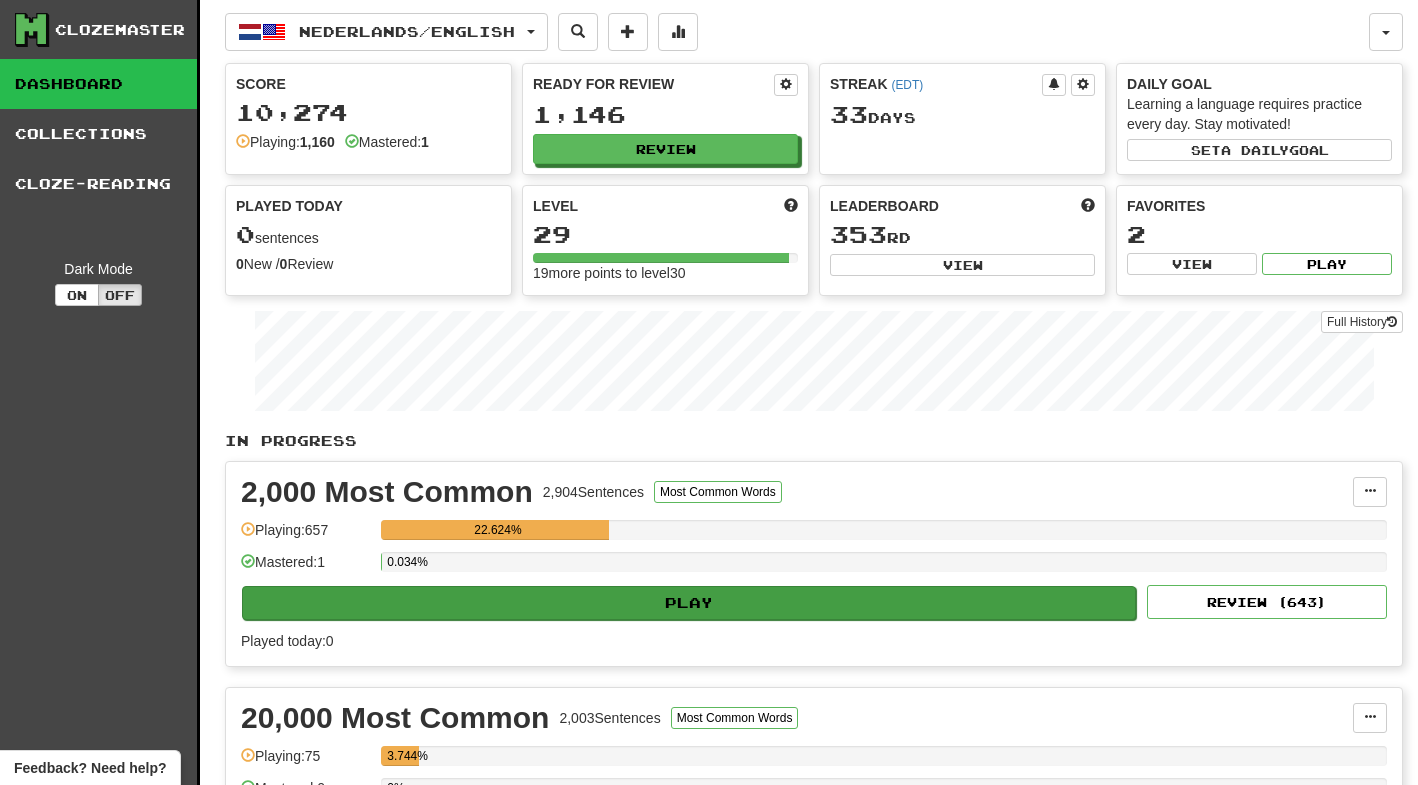 click on "Play" at bounding box center [689, 603] 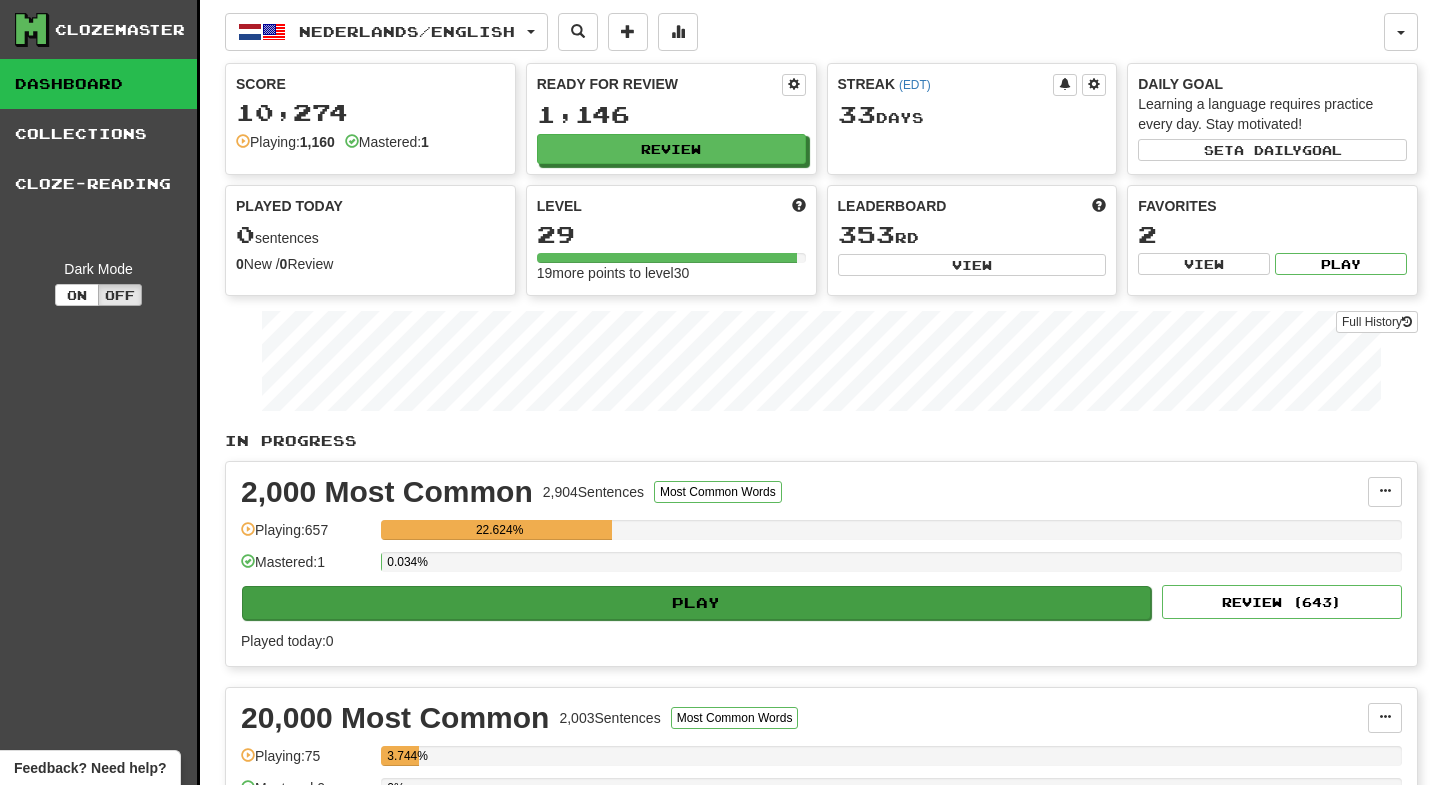 select on "**" 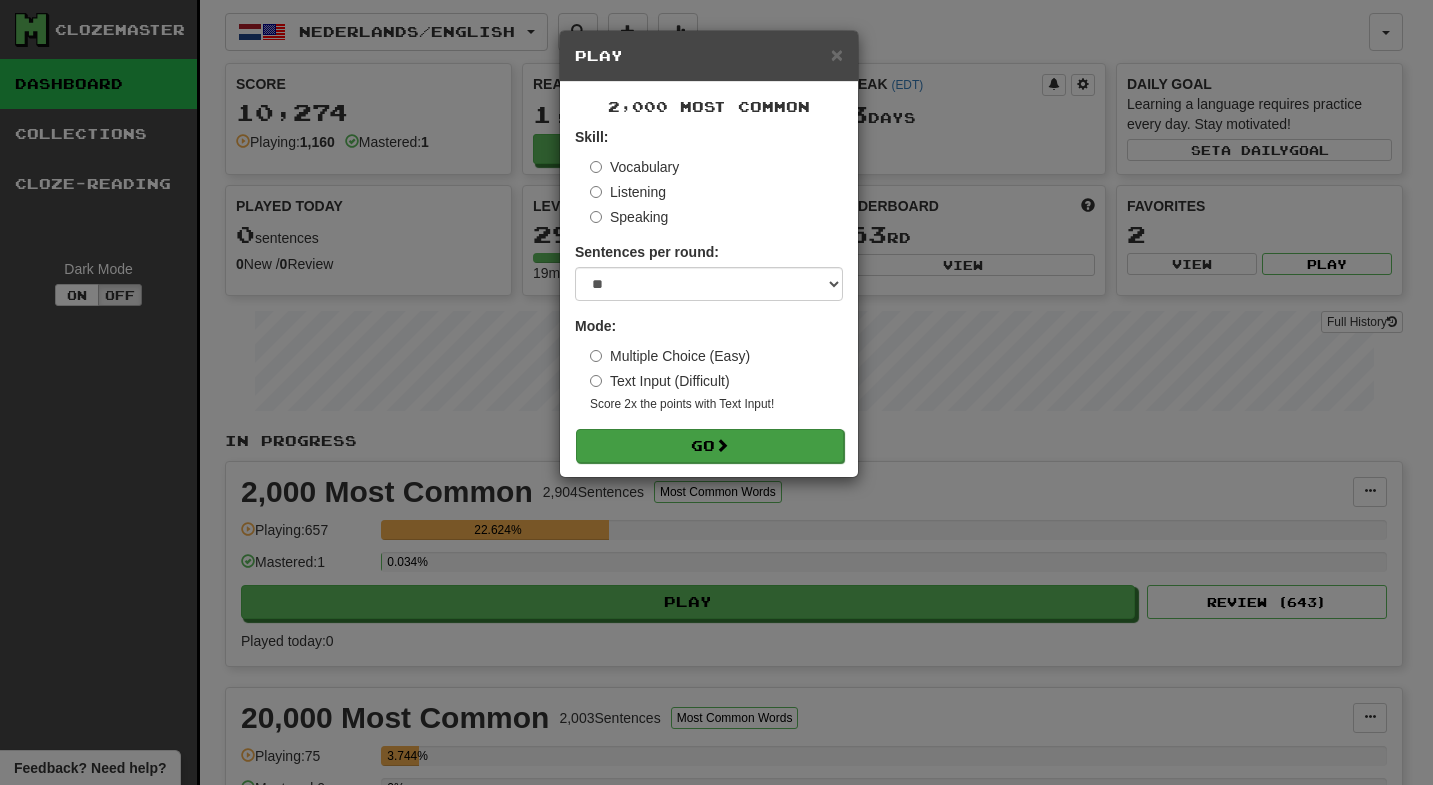 click on "Go" at bounding box center [710, 446] 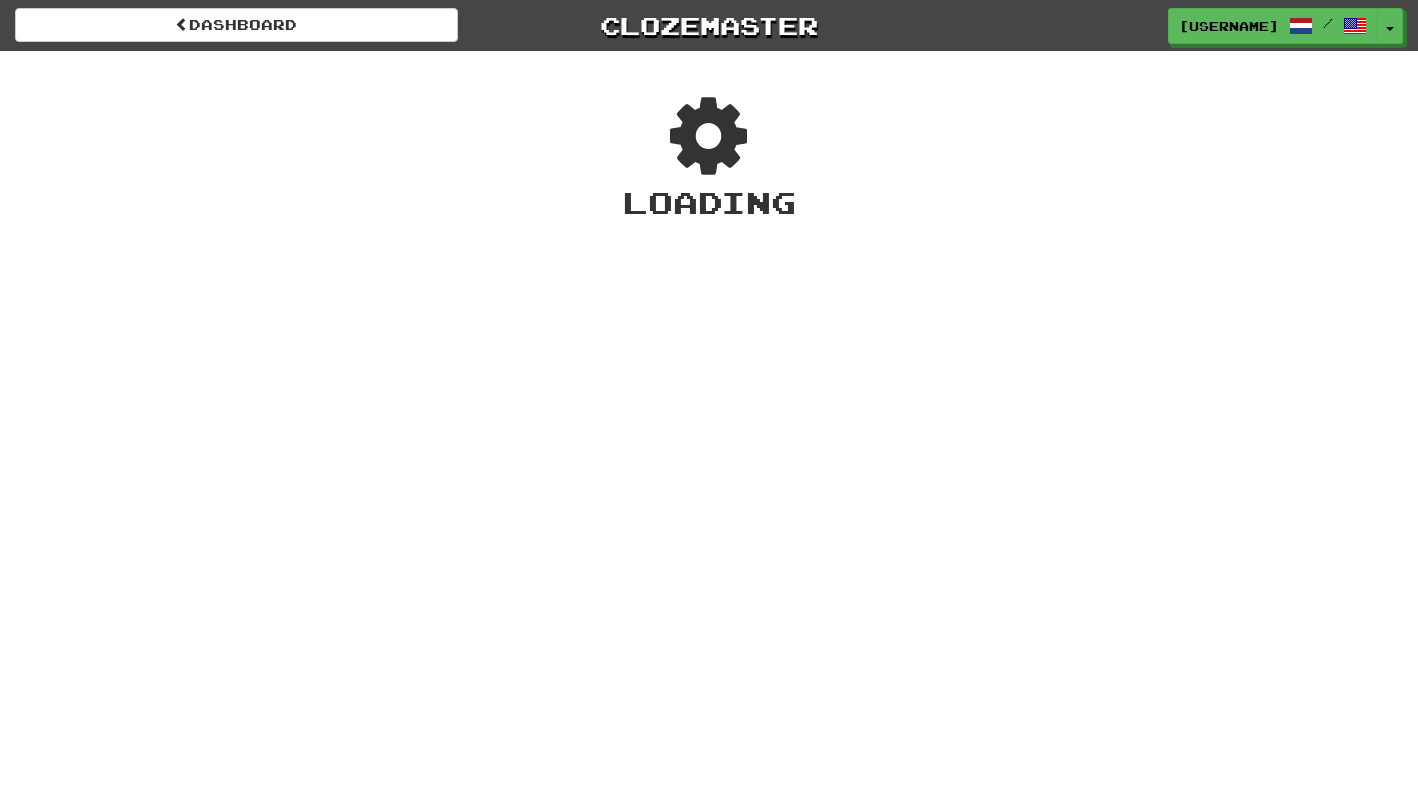 scroll, scrollTop: 0, scrollLeft: 0, axis: both 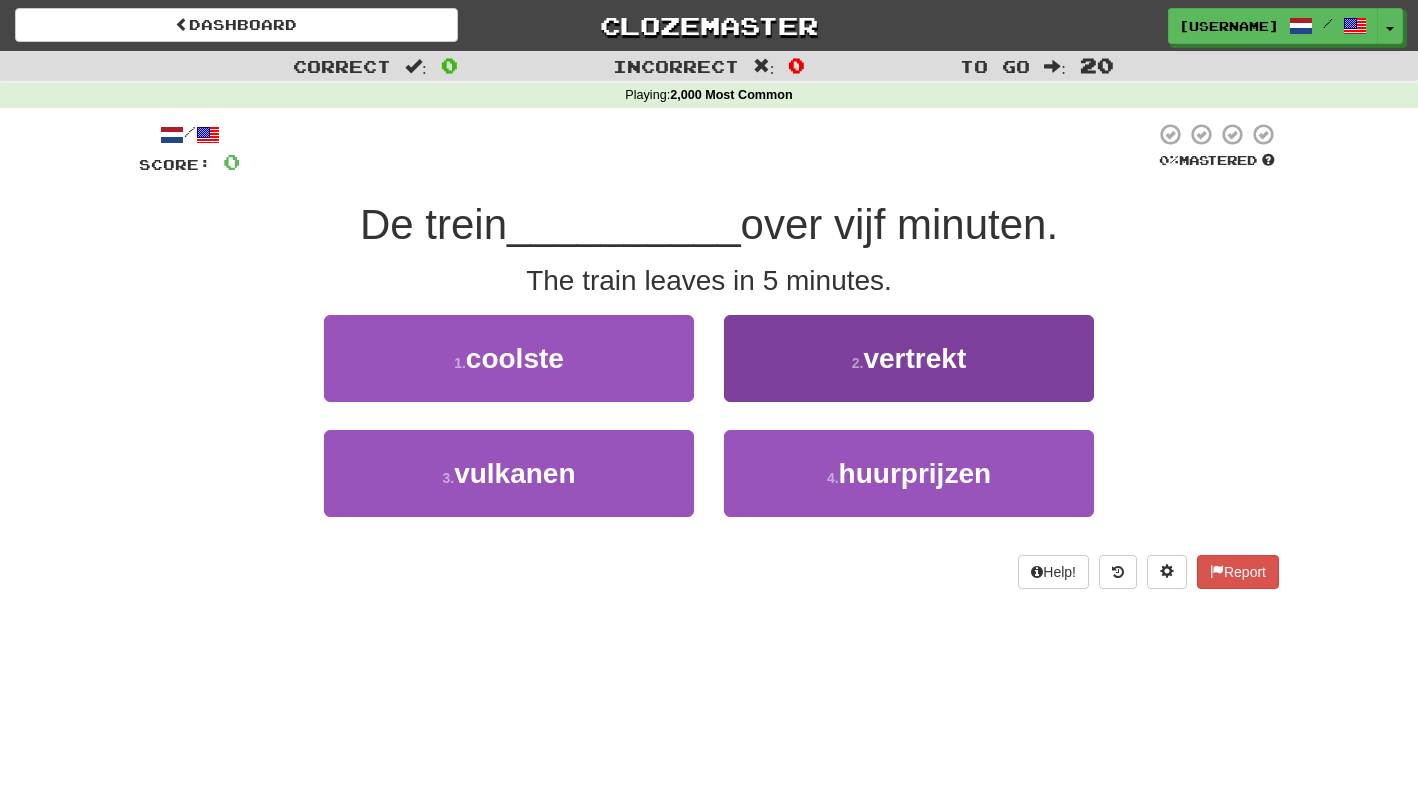 click on "2 .  vertrekt" at bounding box center [909, 358] 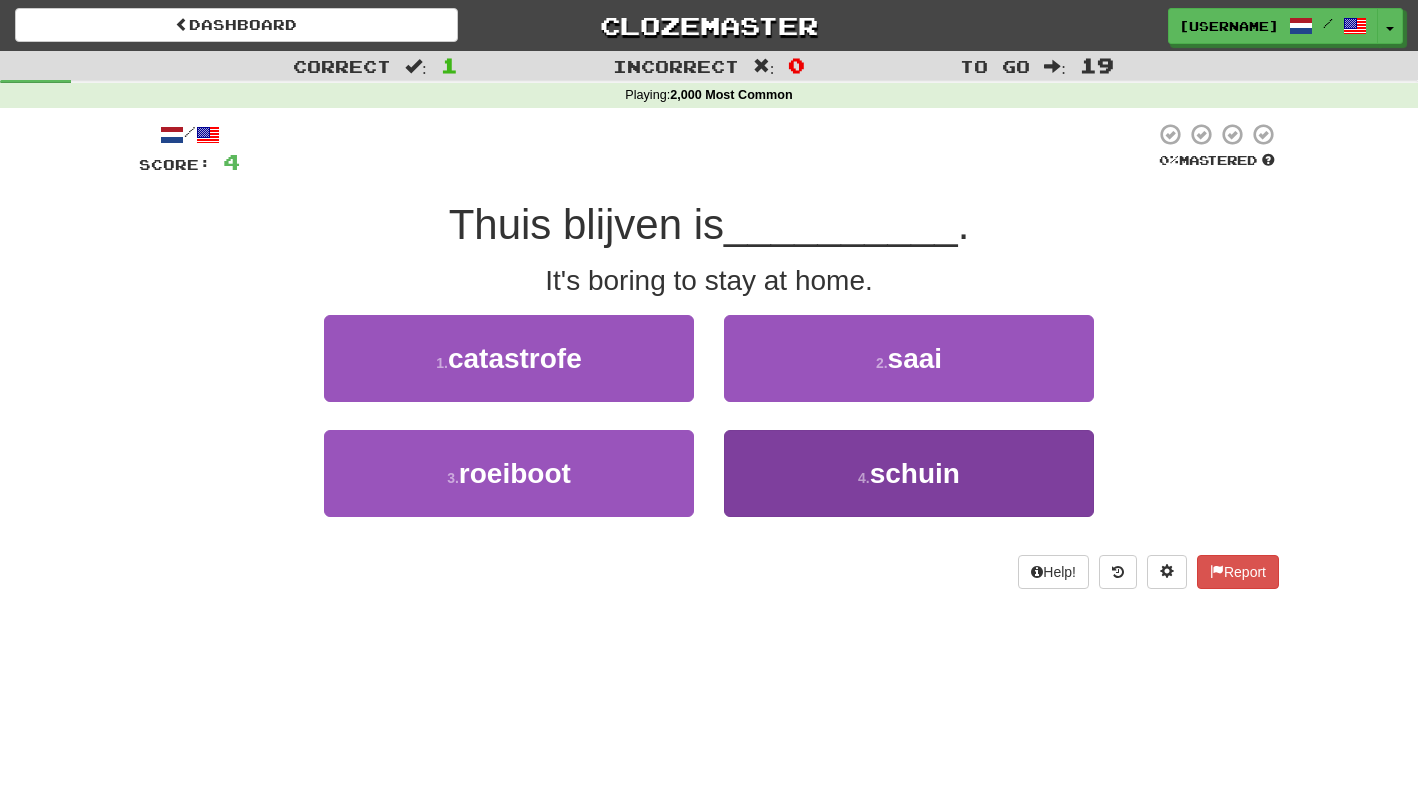 click on "4 .  schuin" at bounding box center [909, 473] 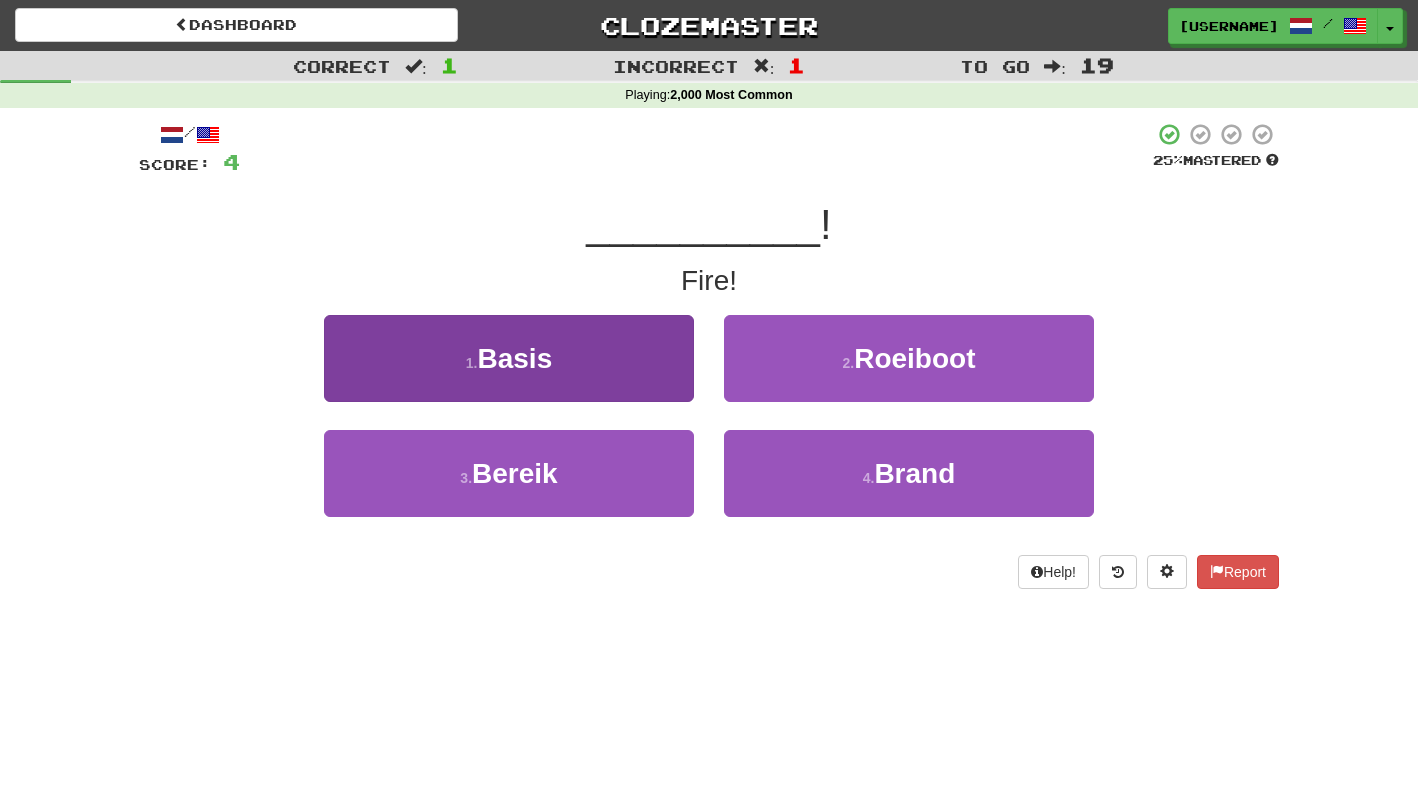 click on "3 .  Bereik" at bounding box center [509, 473] 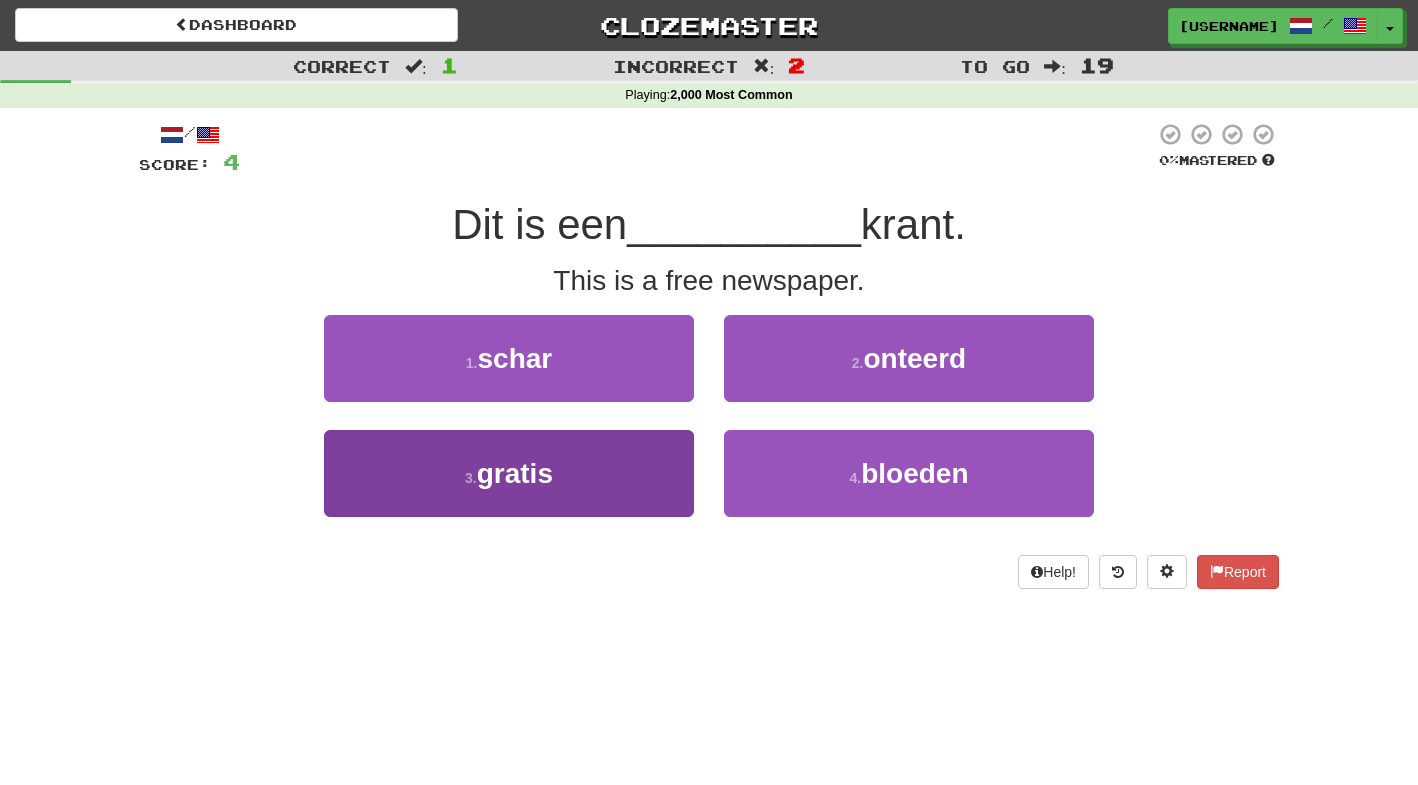 click on "3 .  gratis" at bounding box center [509, 473] 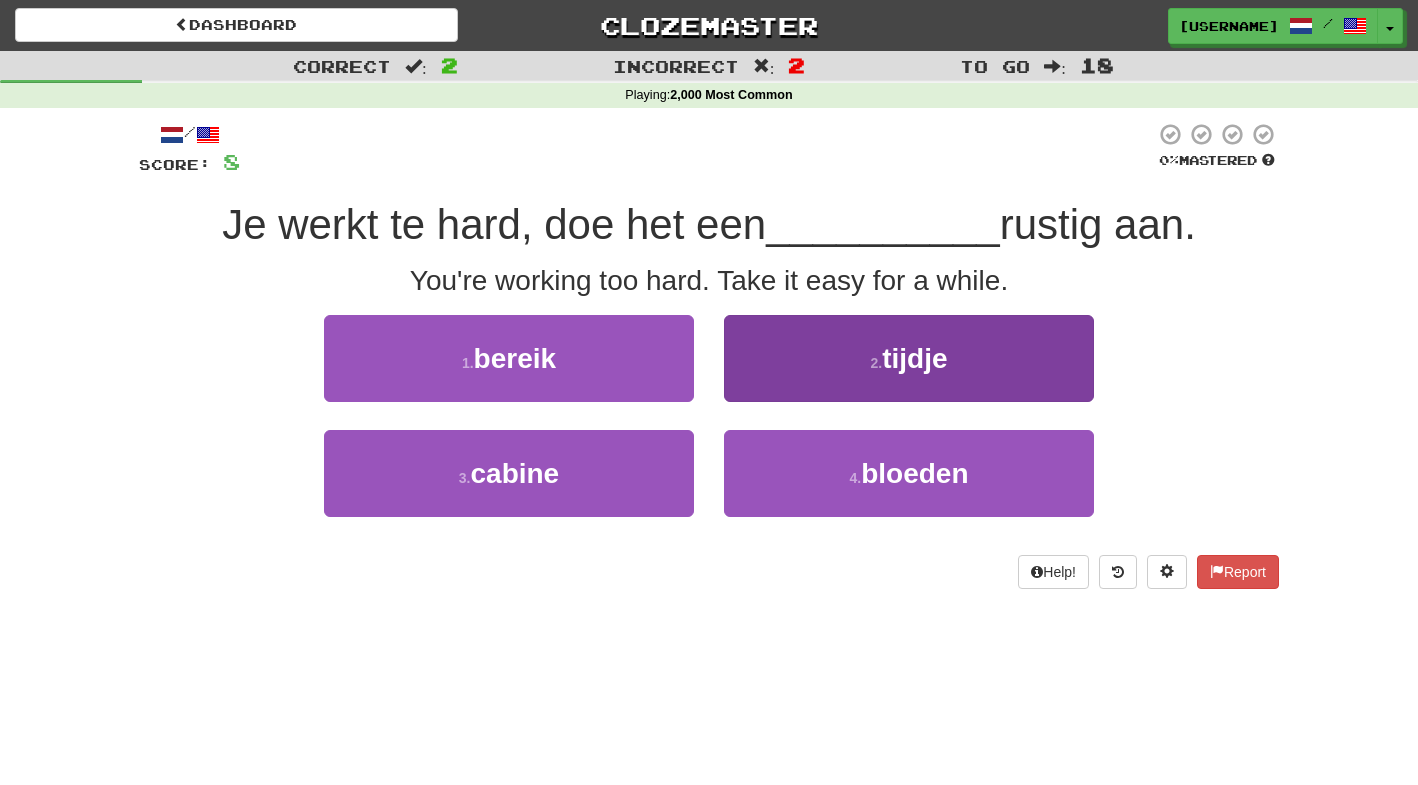 click on "2 .  tijdje" at bounding box center [909, 358] 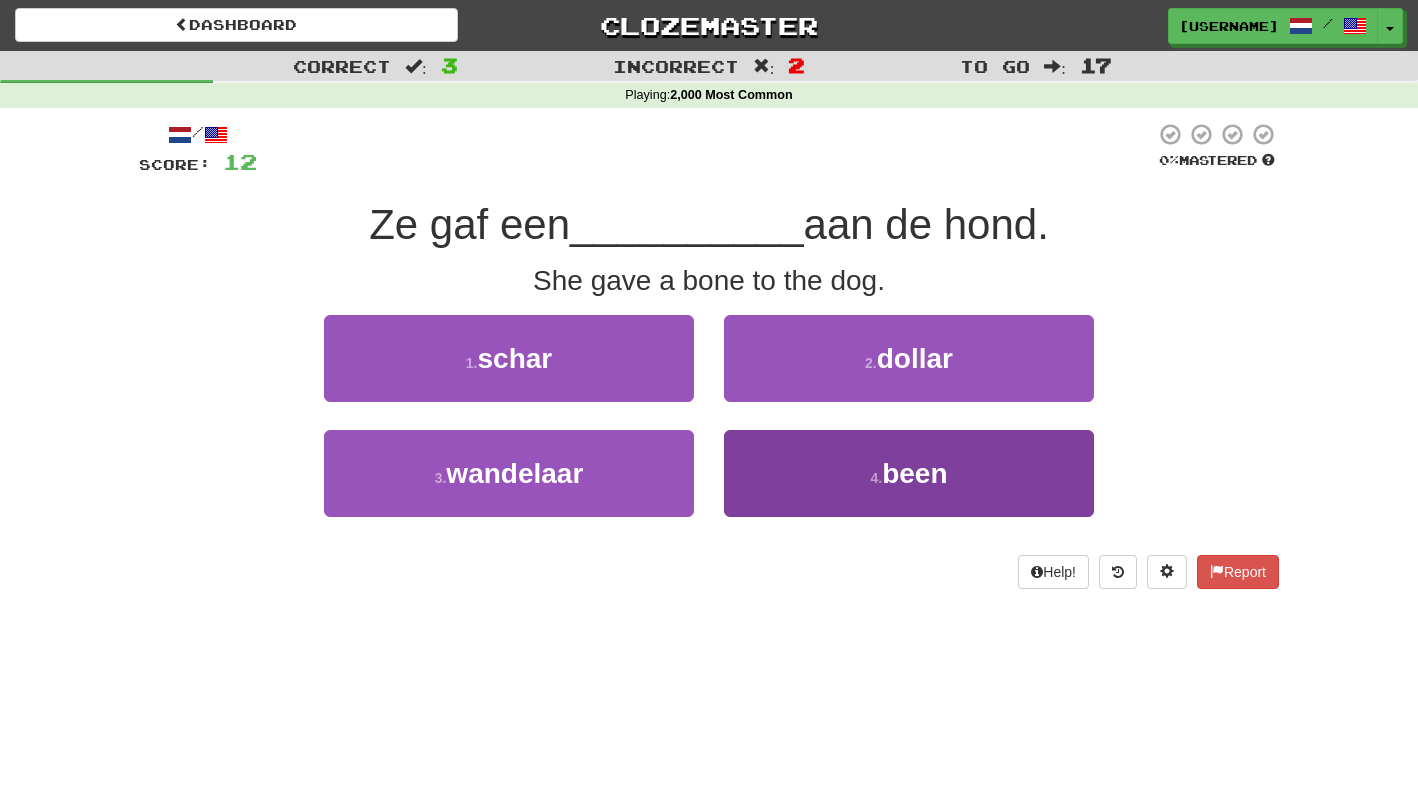 click on "4 .  been" at bounding box center (909, 473) 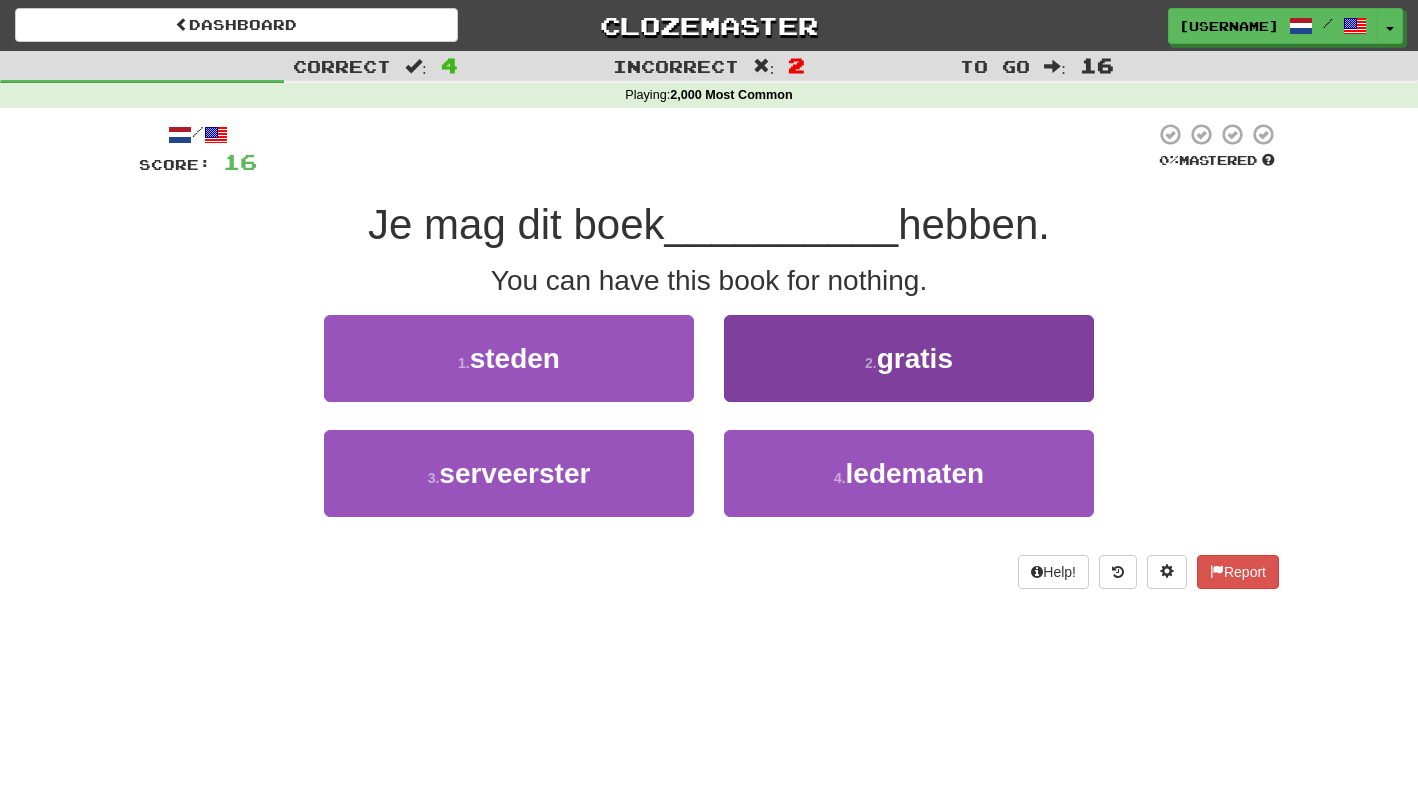 click on "gratis" at bounding box center (915, 358) 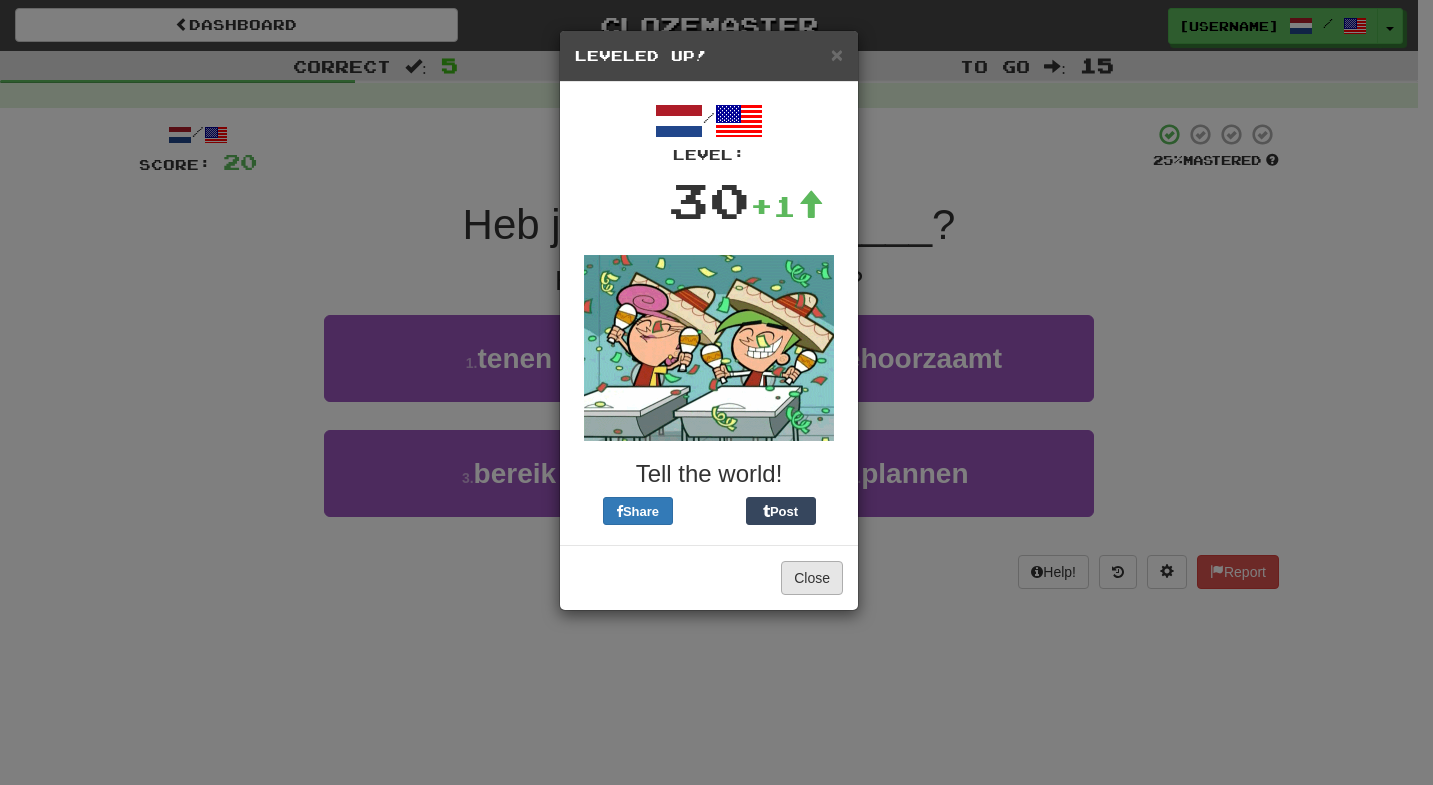 click on "Close" at bounding box center (812, 578) 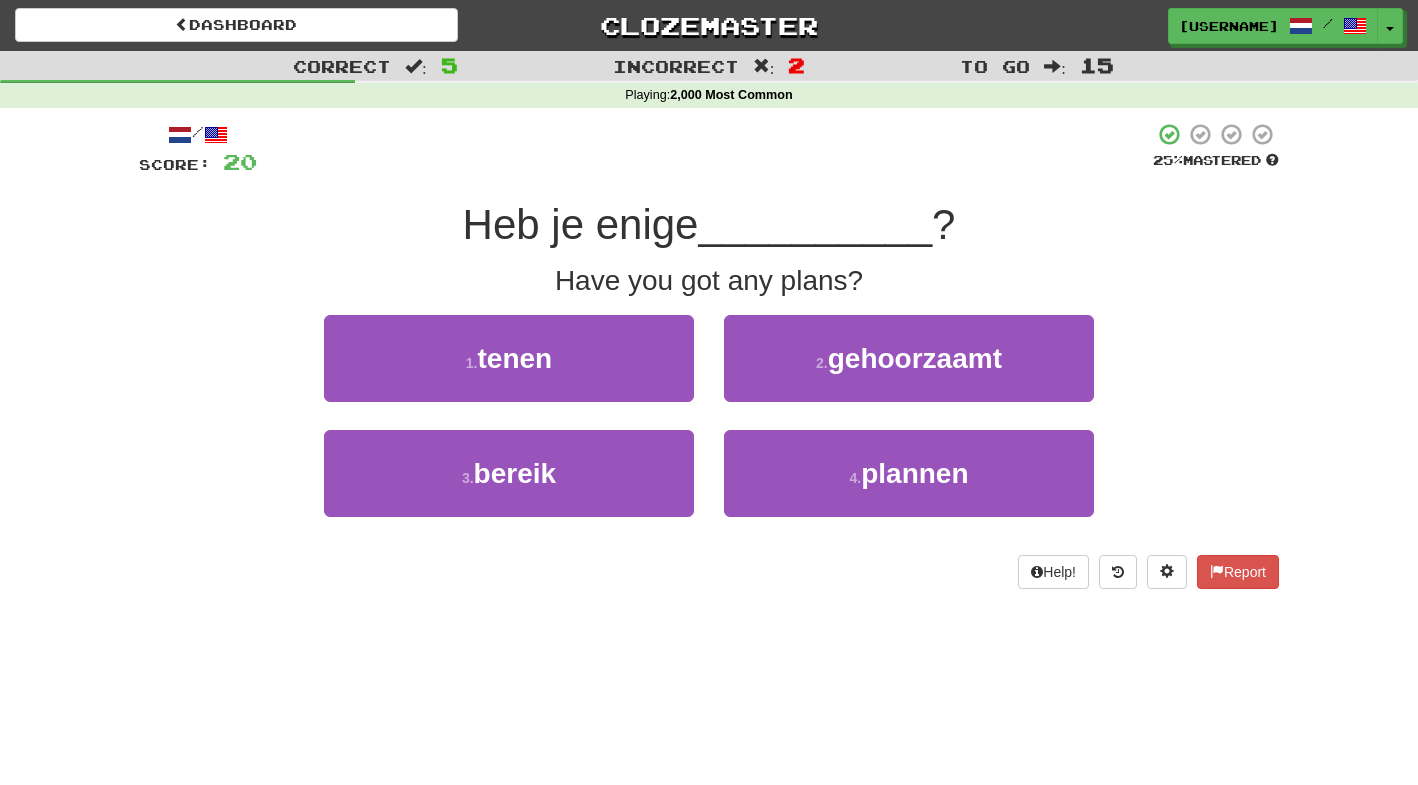 click on "Clozemaster" at bounding box center (709, 25) 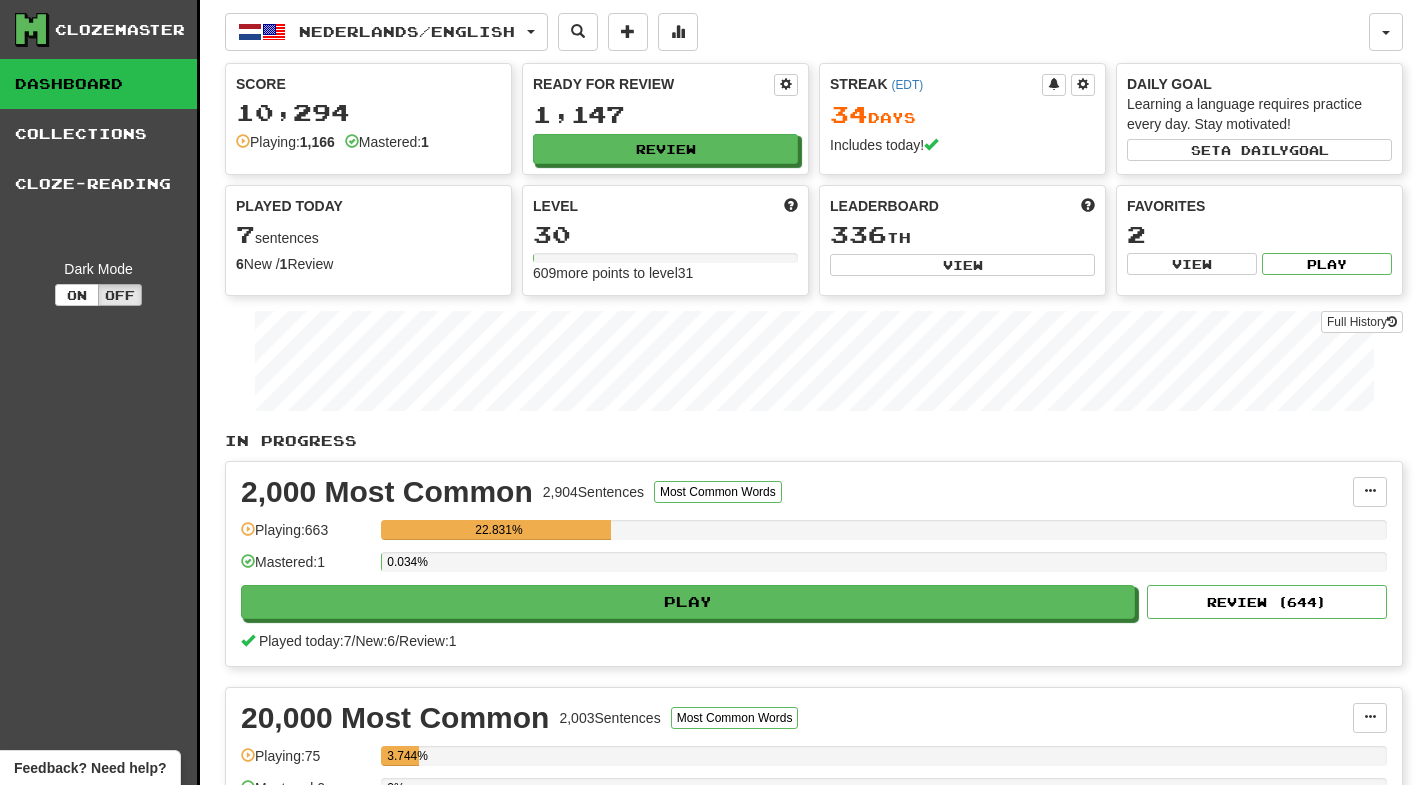 scroll, scrollTop: 0, scrollLeft: 0, axis: both 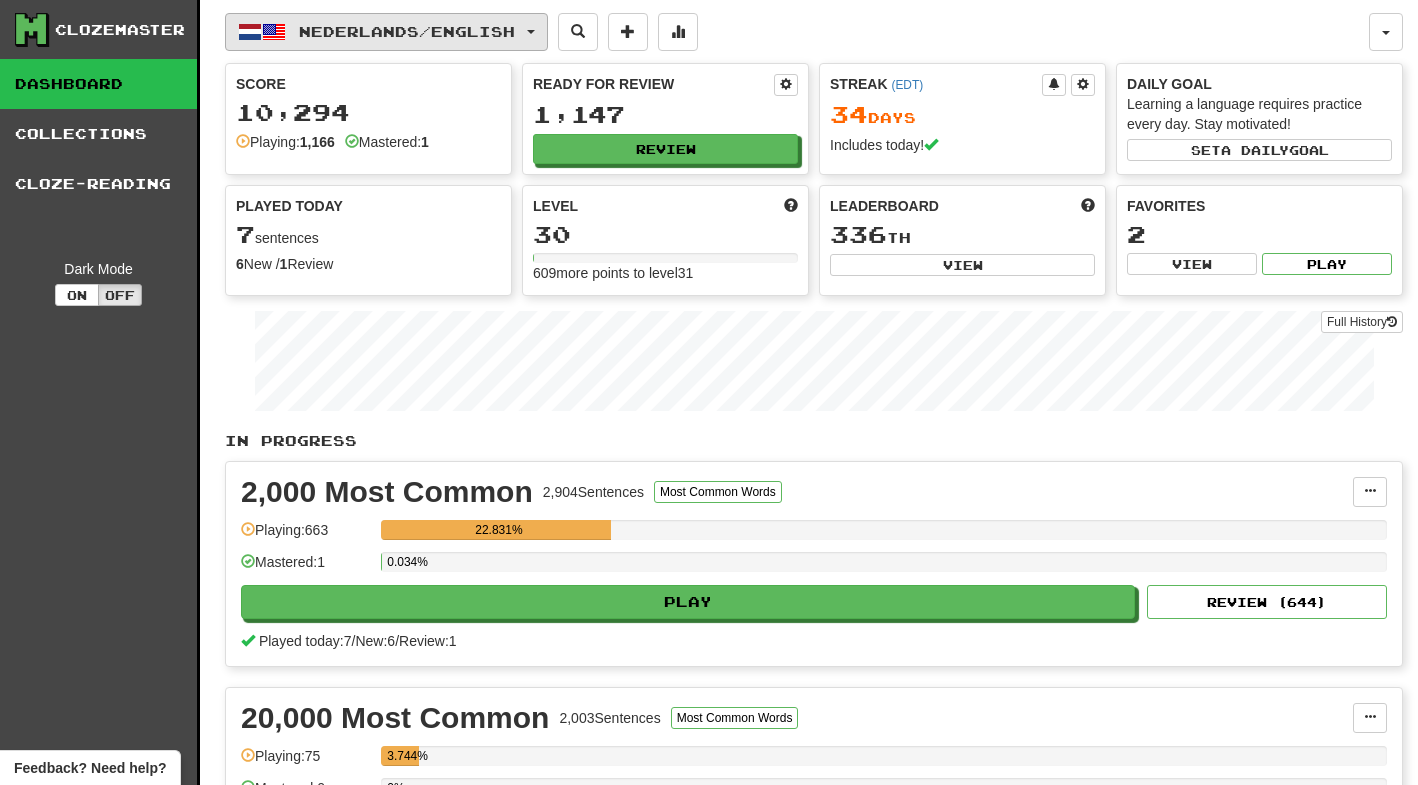 click on "Nederlands  /  English" at bounding box center (407, 31) 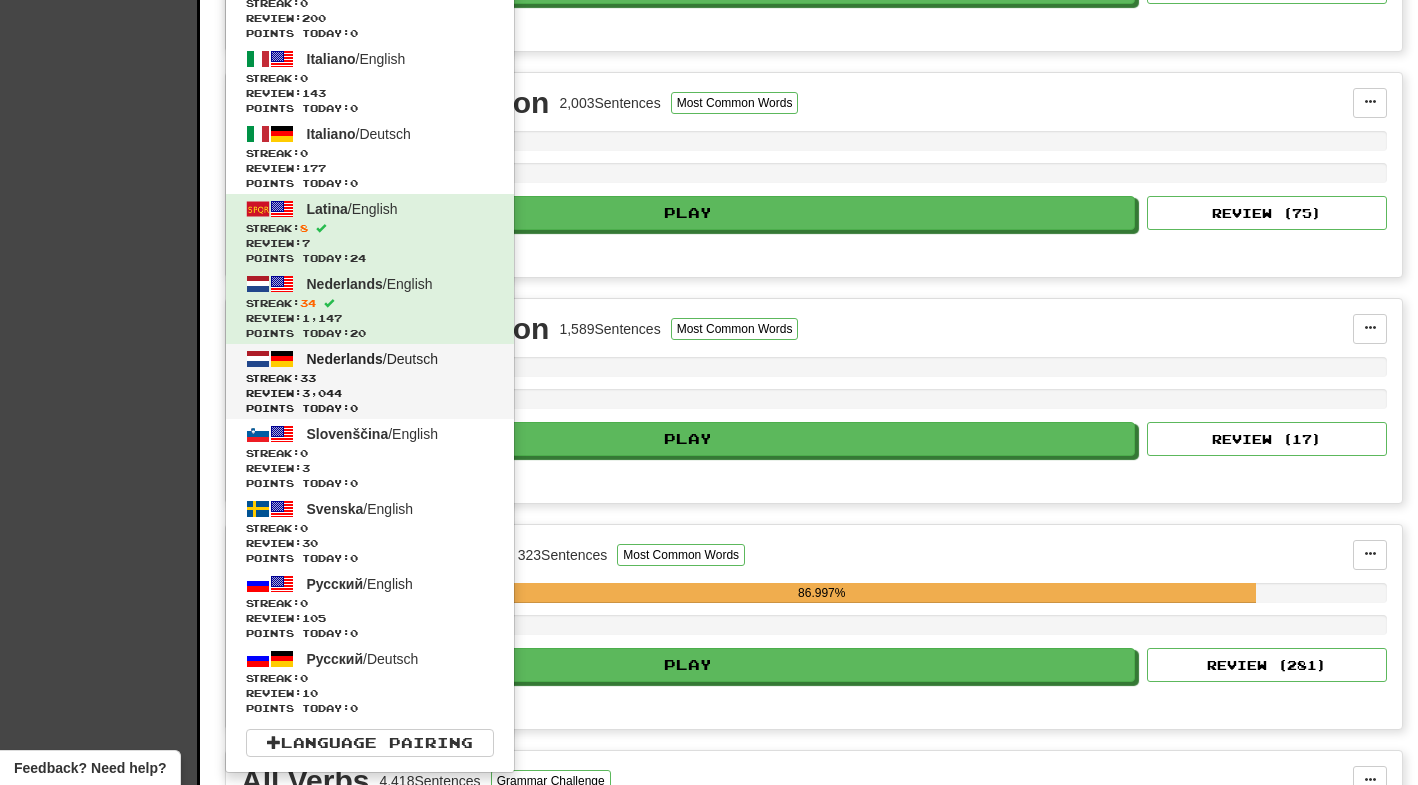 scroll, scrollTop: 614, scrollLeft: 0, axis: vertical 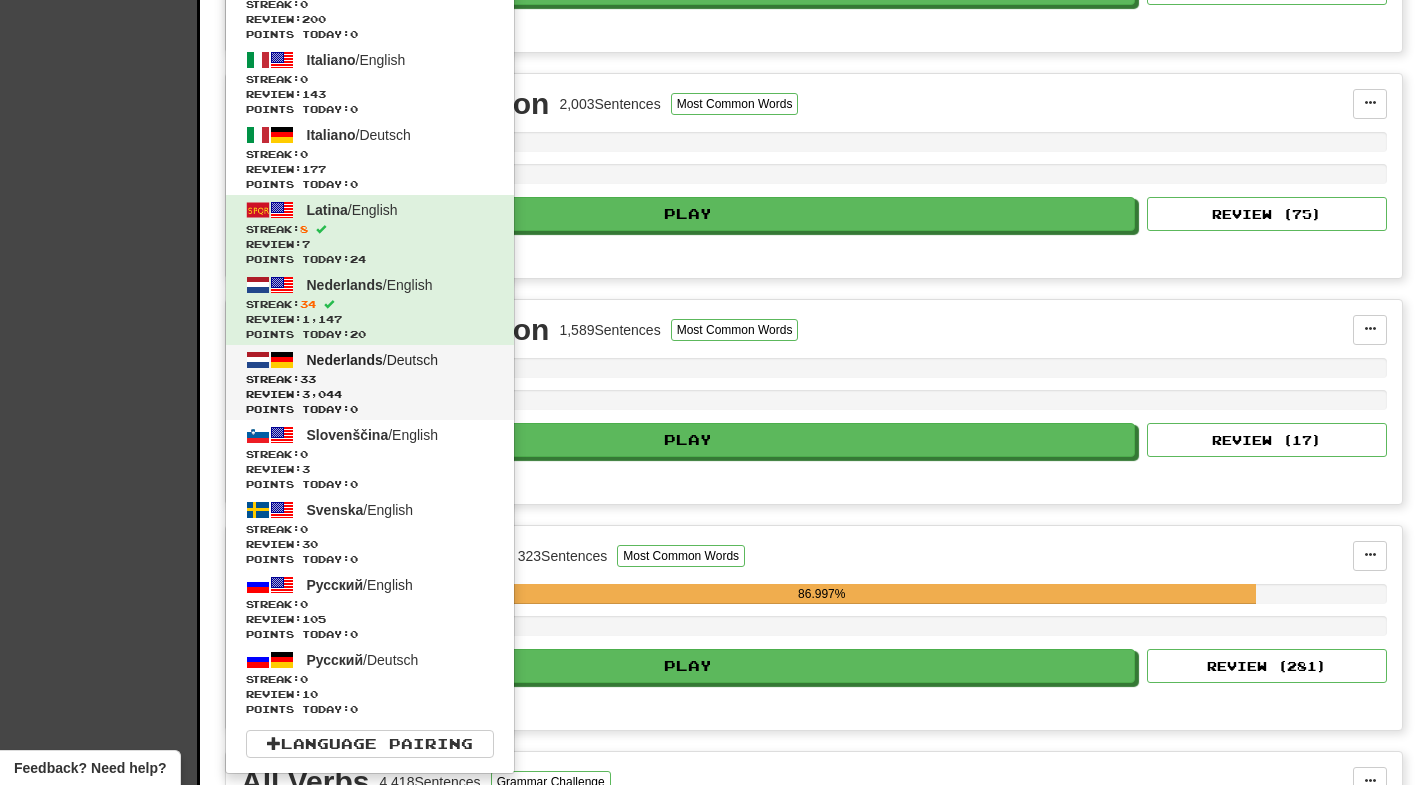click on "Streak:  33" at bounding box center [370, 379] 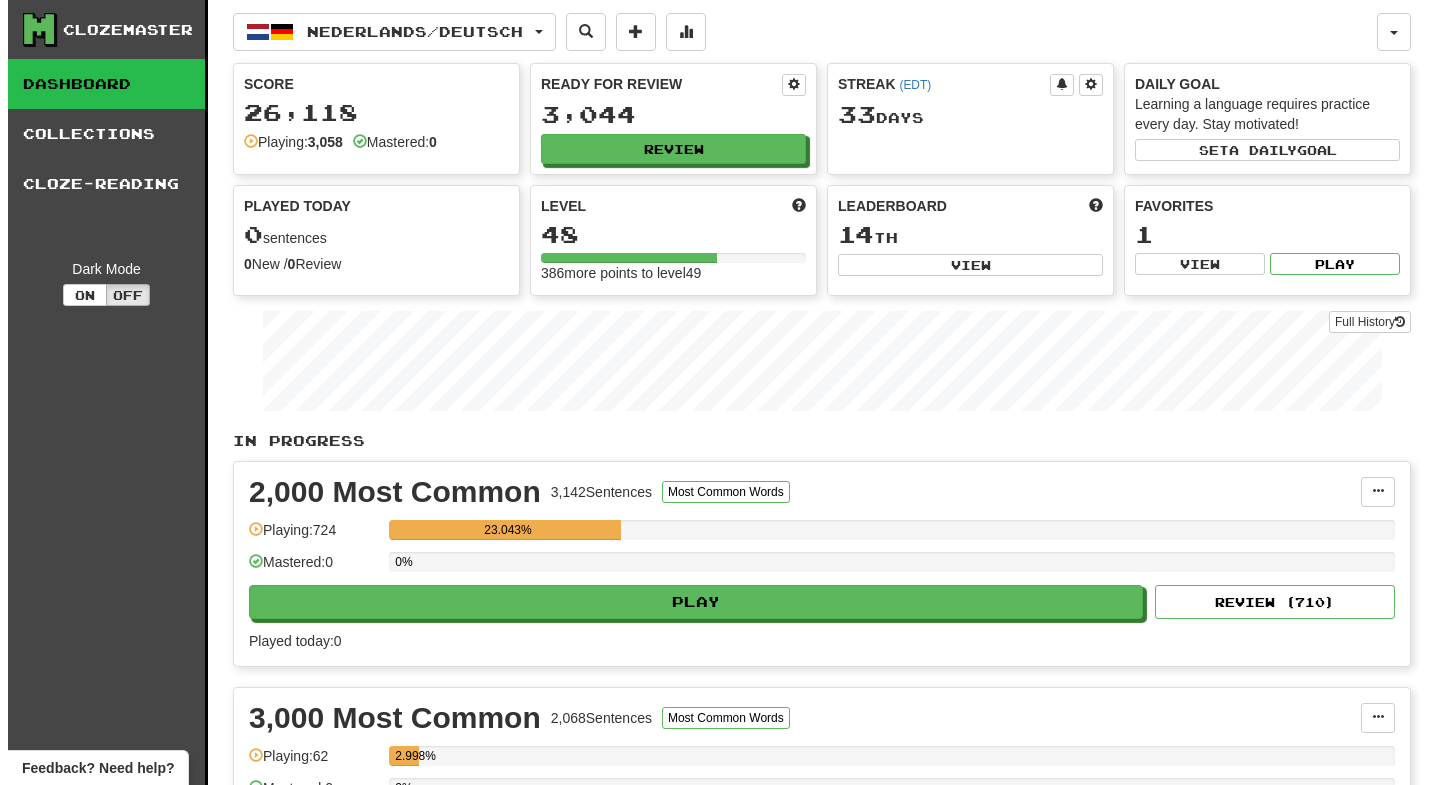 scroll, scrollTop: 0, scrollLeft: 0, axis: both 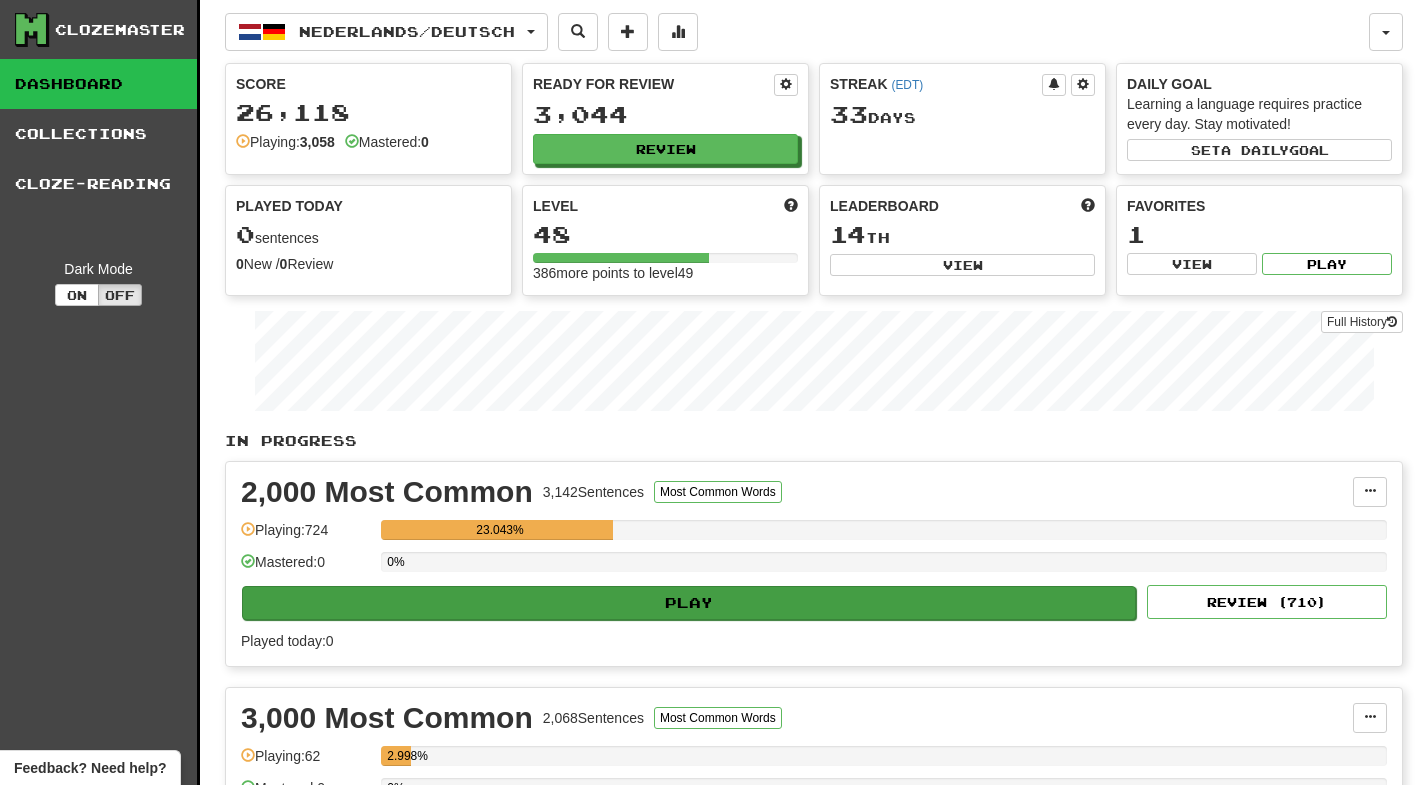 click on "Play" 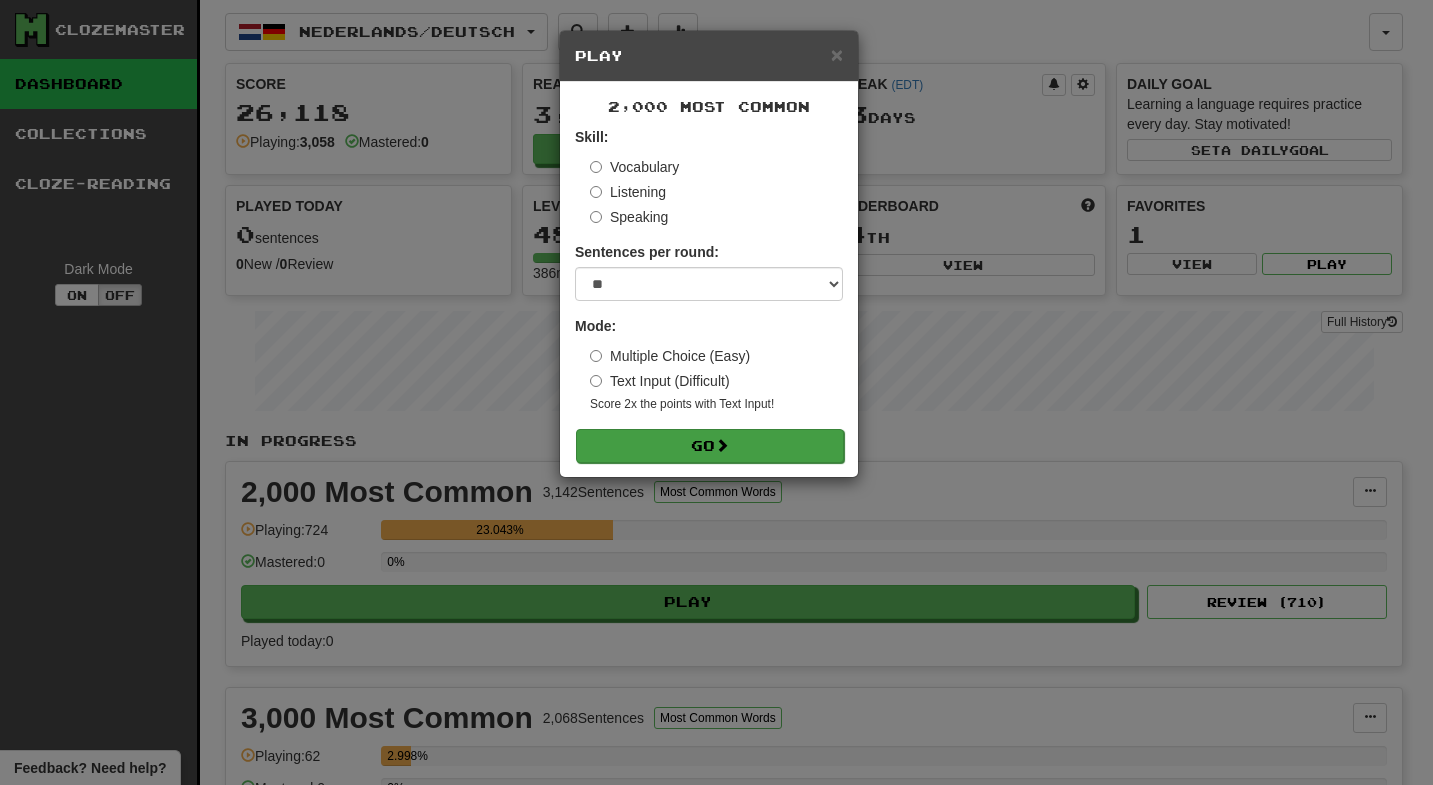 click on "Go" at bounding box center [710, 446] 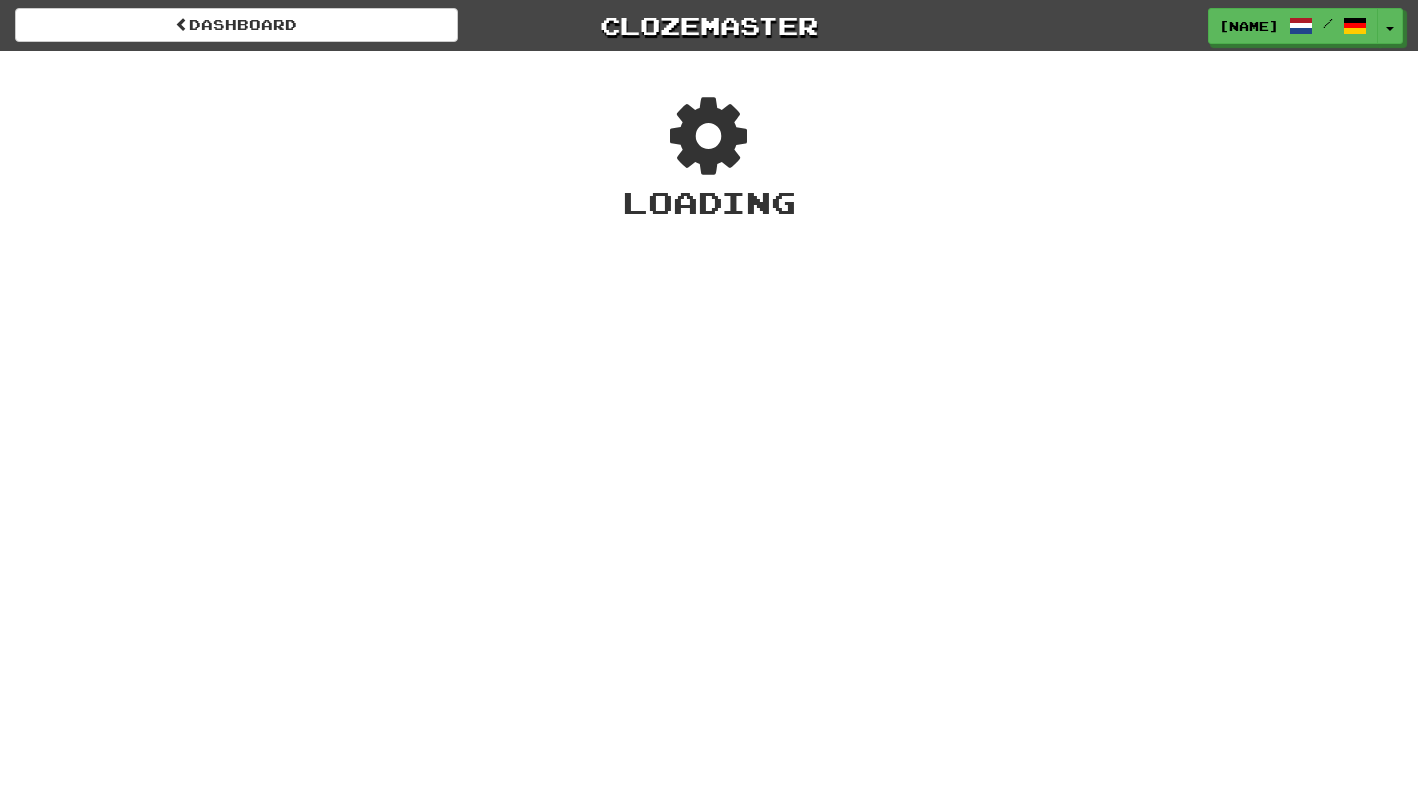 scroll, scrollTop: 0, scrollLeft: 0, axis: both 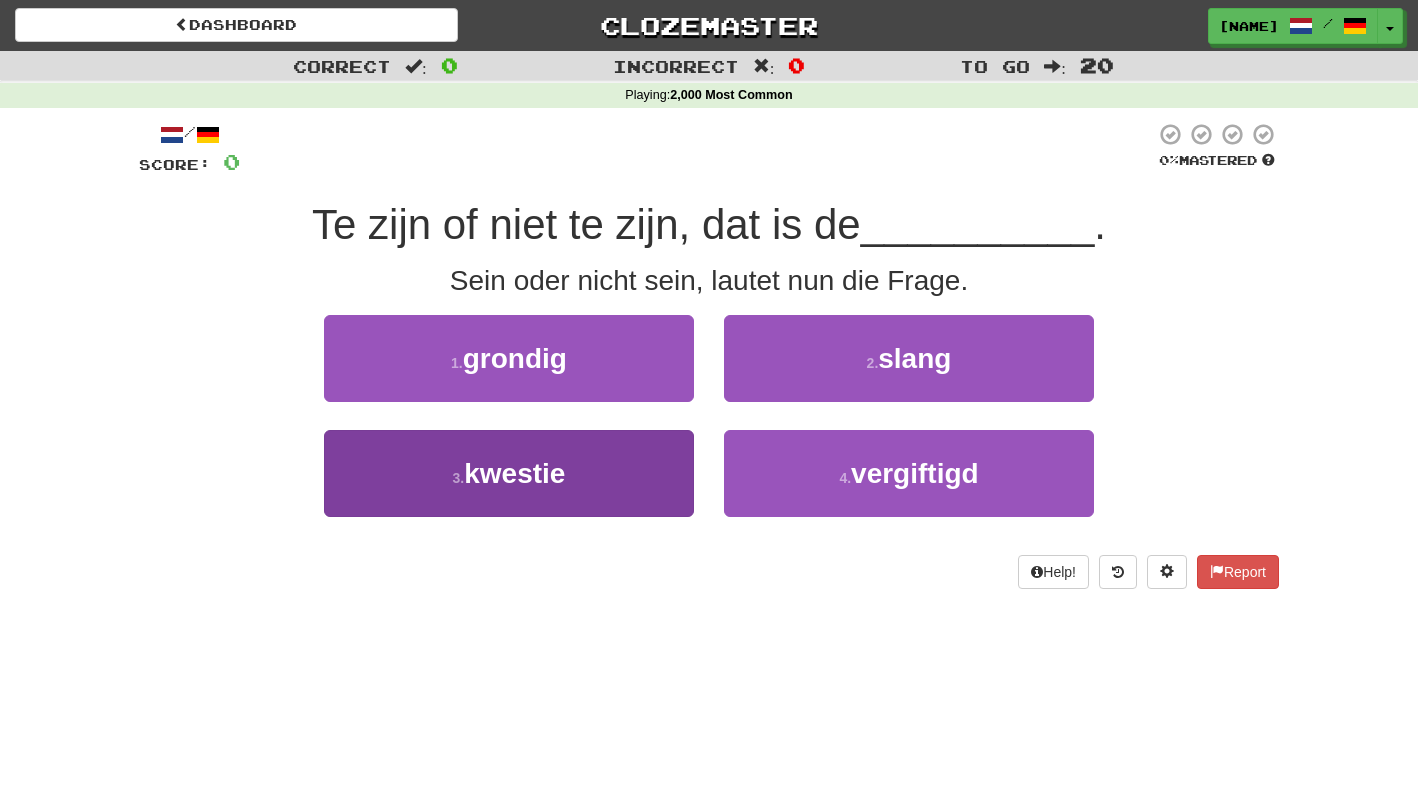 click on "3 .  kwestie" at bounding box center (509, 473) 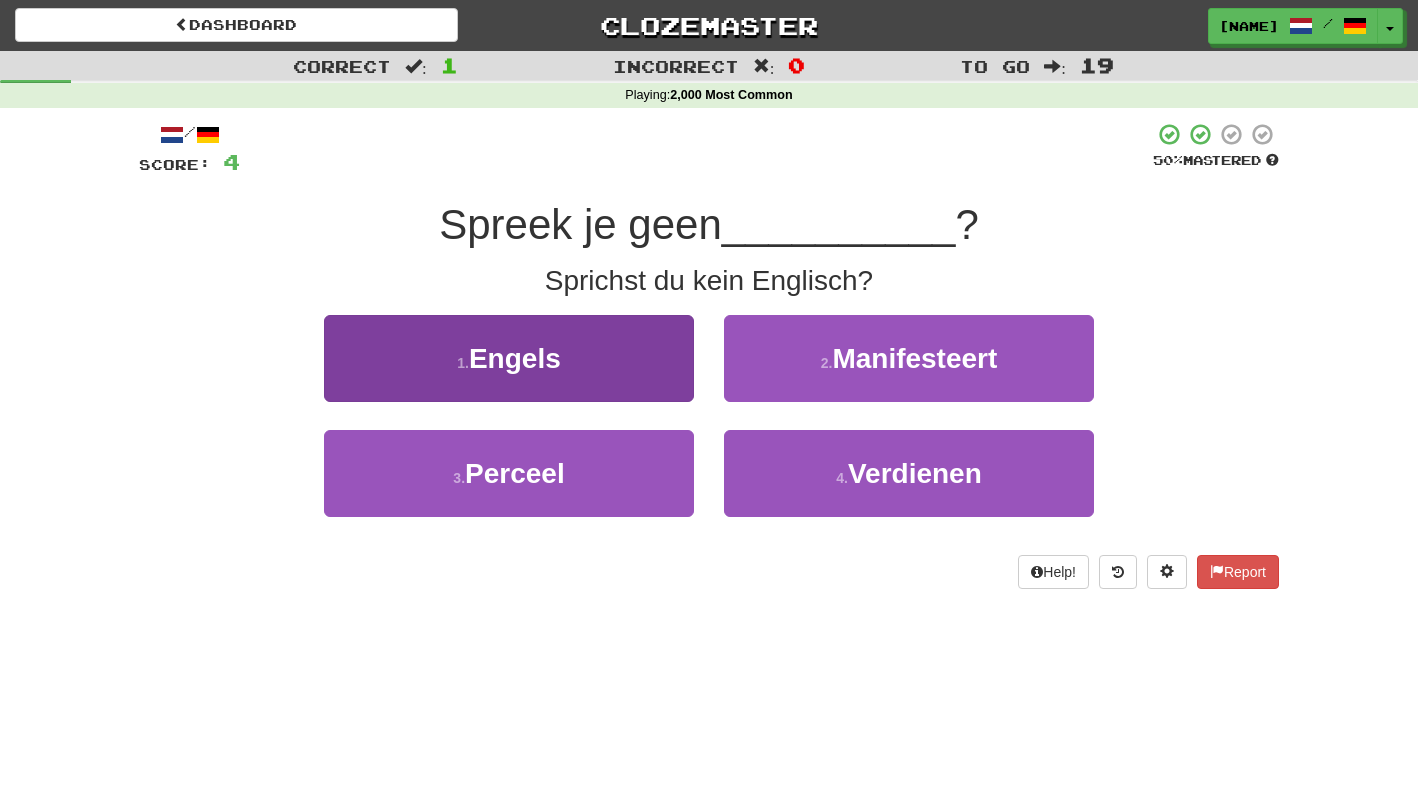 click on "1 .  [LANGUAGE]" at bounding box center (509, 358) 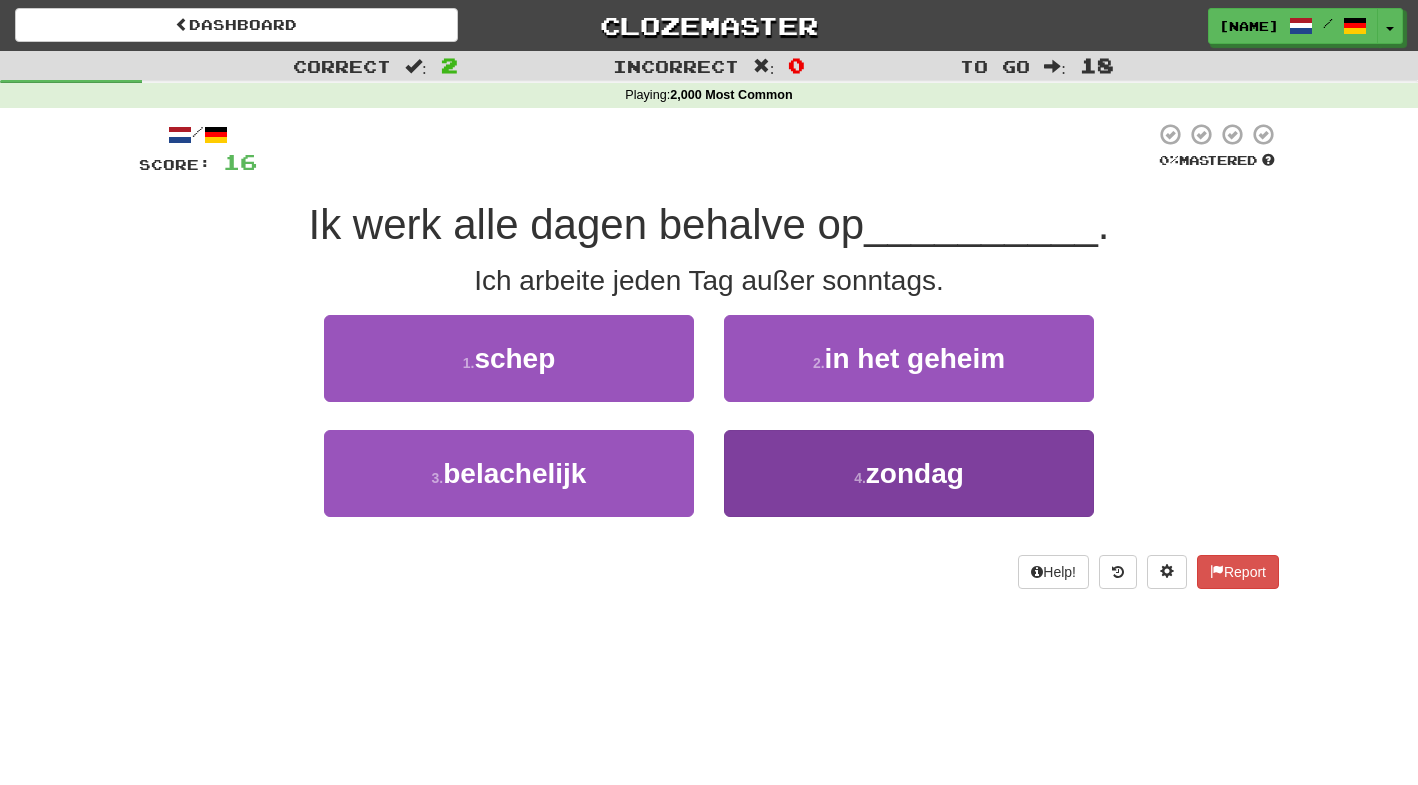 click on "4 .  [DAY]" at bounding box center [909, 473] 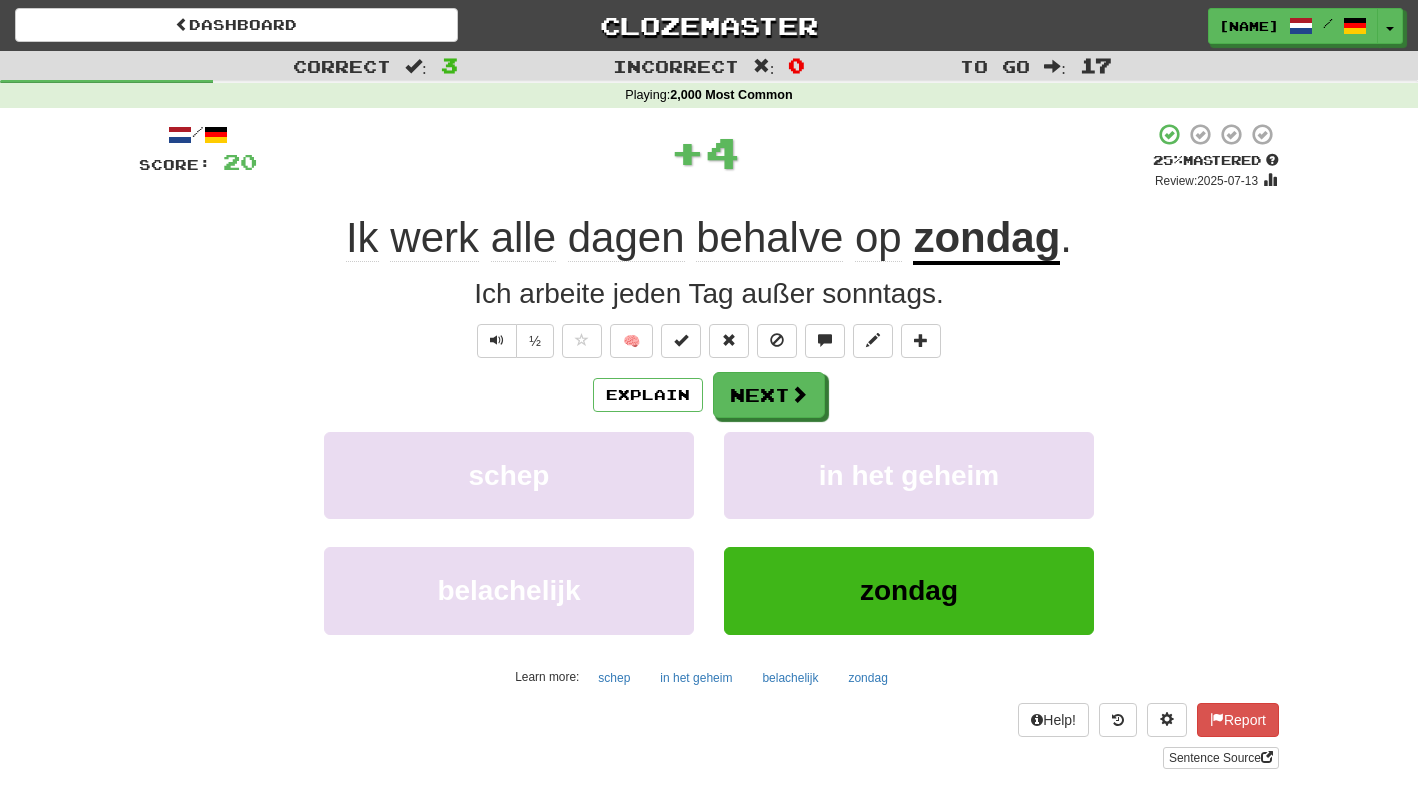 click on "Clozemaster" at bounding box center (709, 25) 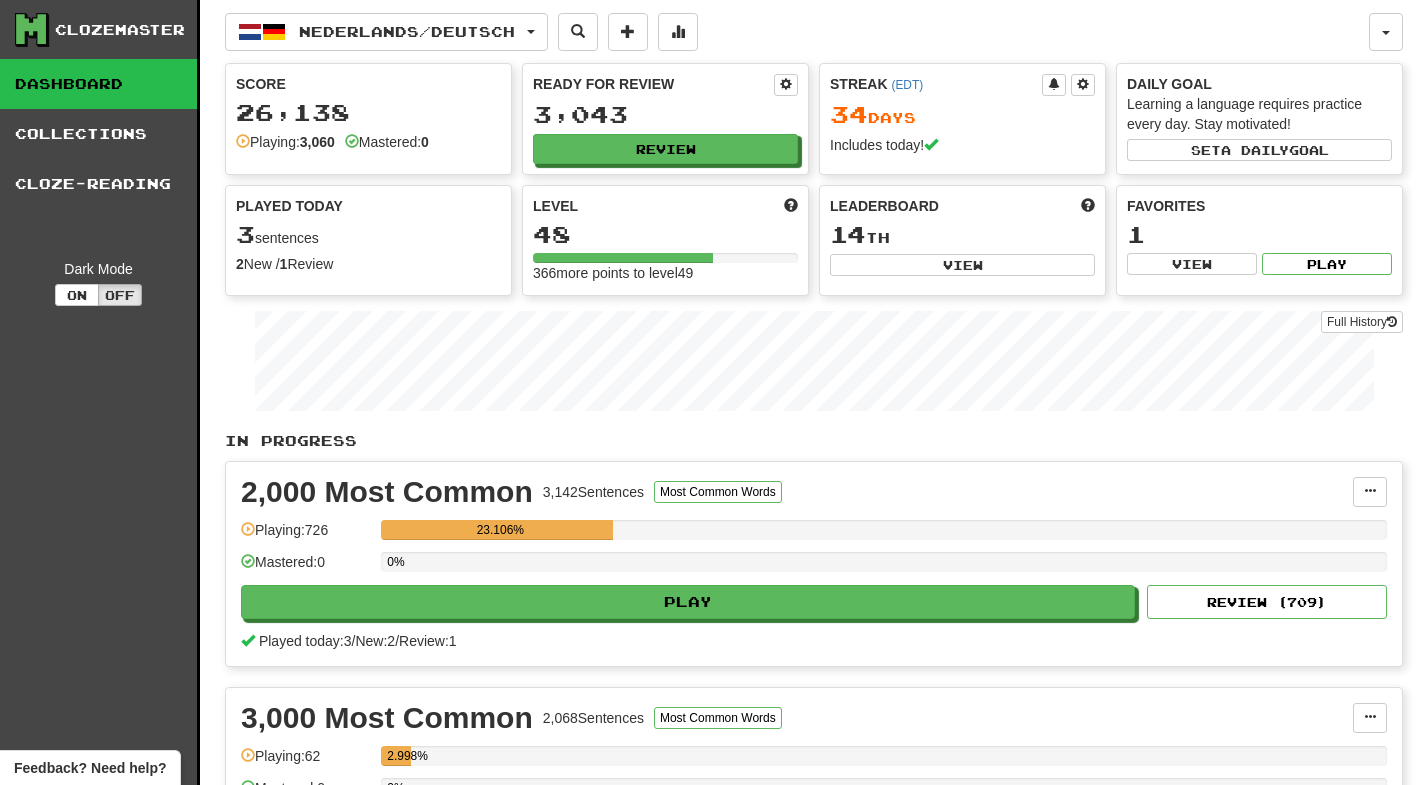 scroll, scrollTop: 0, scrollLeft: 0, axis: both 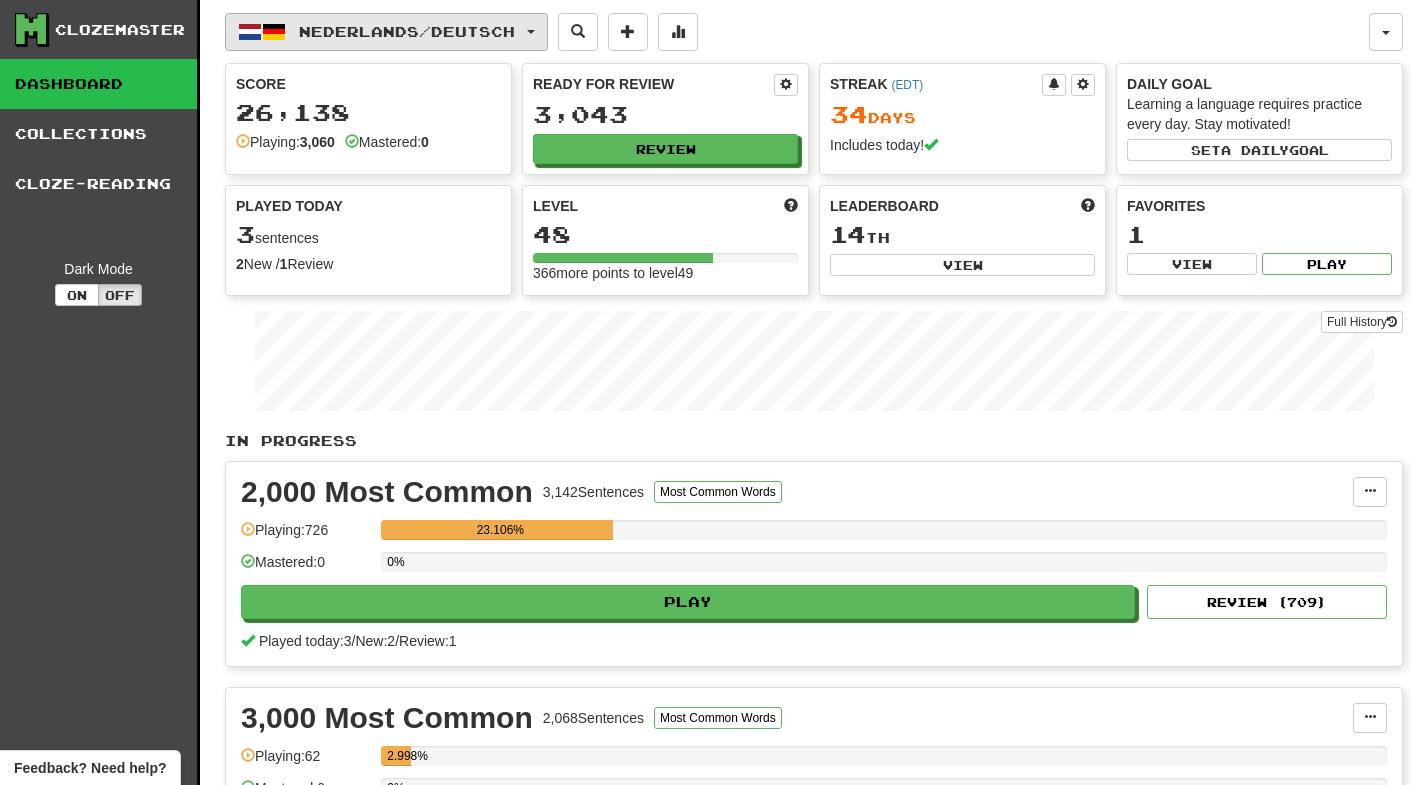 click on "Nederlands  /  Deutsch" 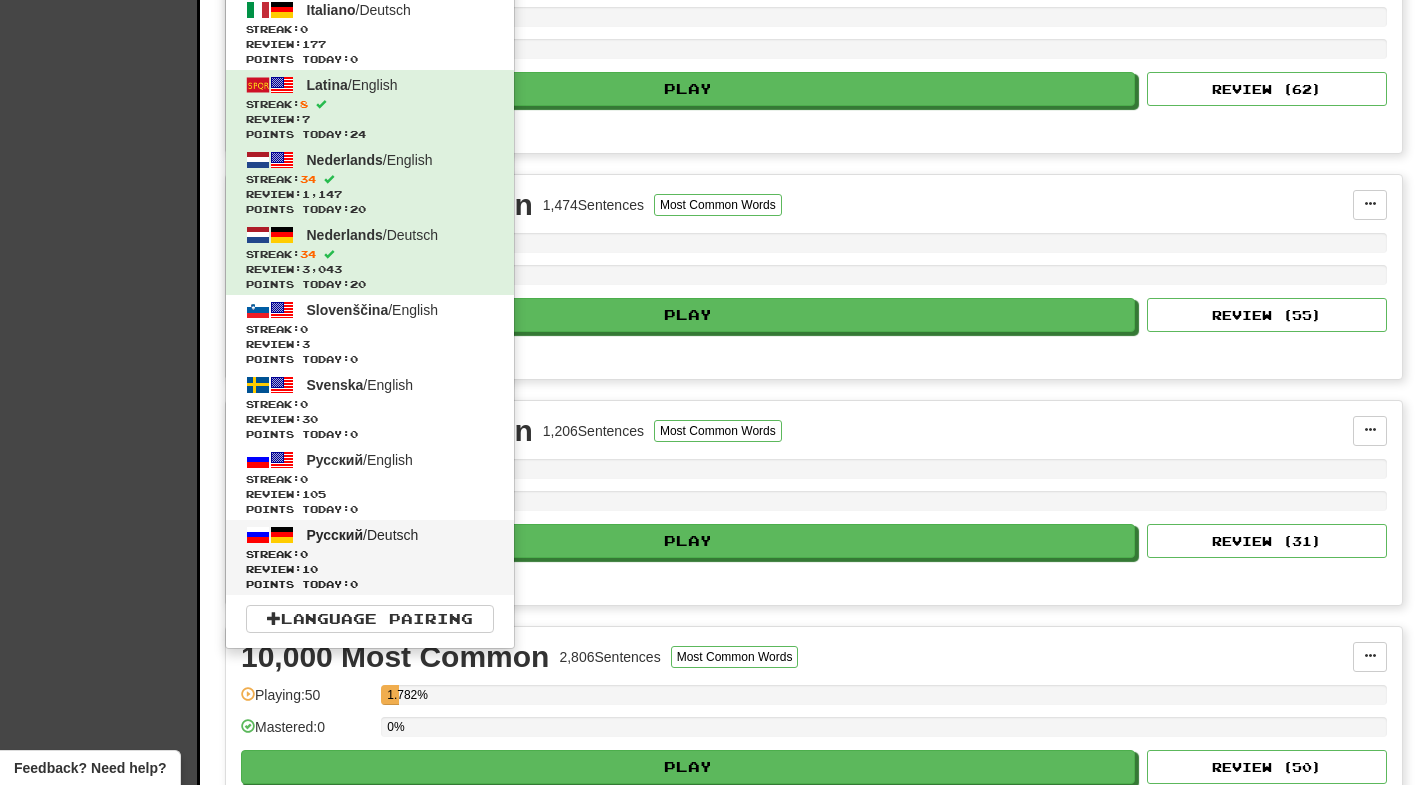 scroll, scrollTop: 593, scrollLeft: 0, axis: vertical 